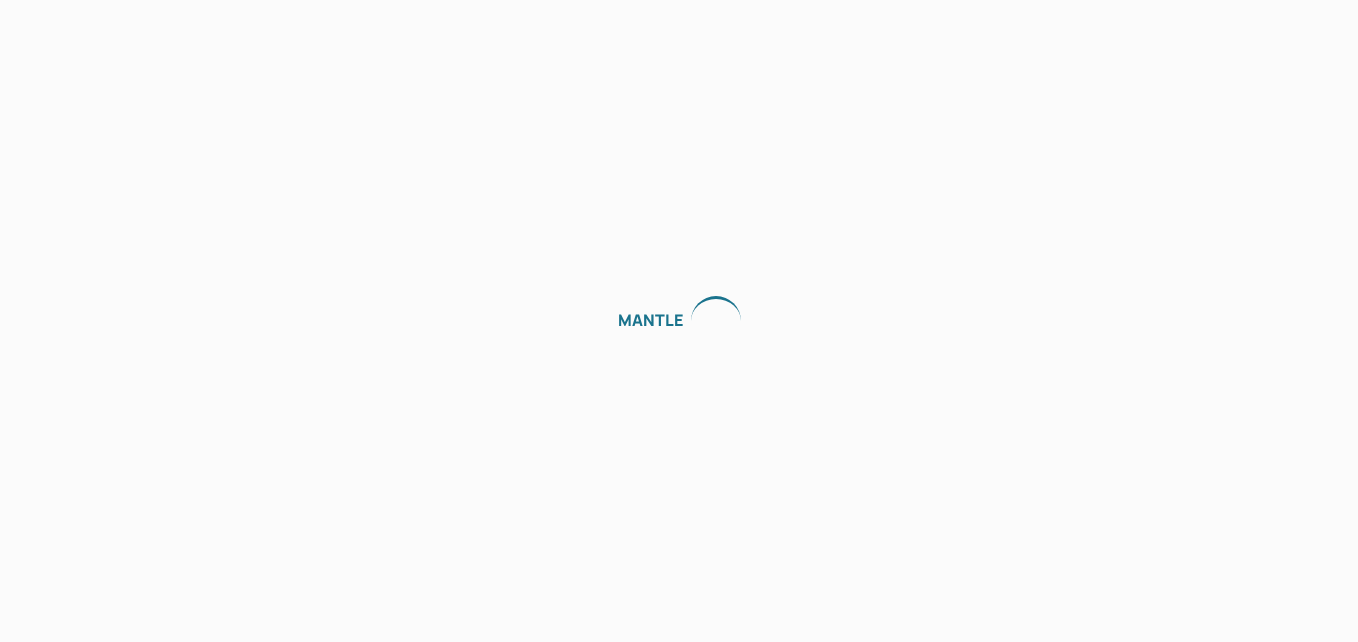 scroll, scrollTop: 0, scrollLeft: 0, axis: both 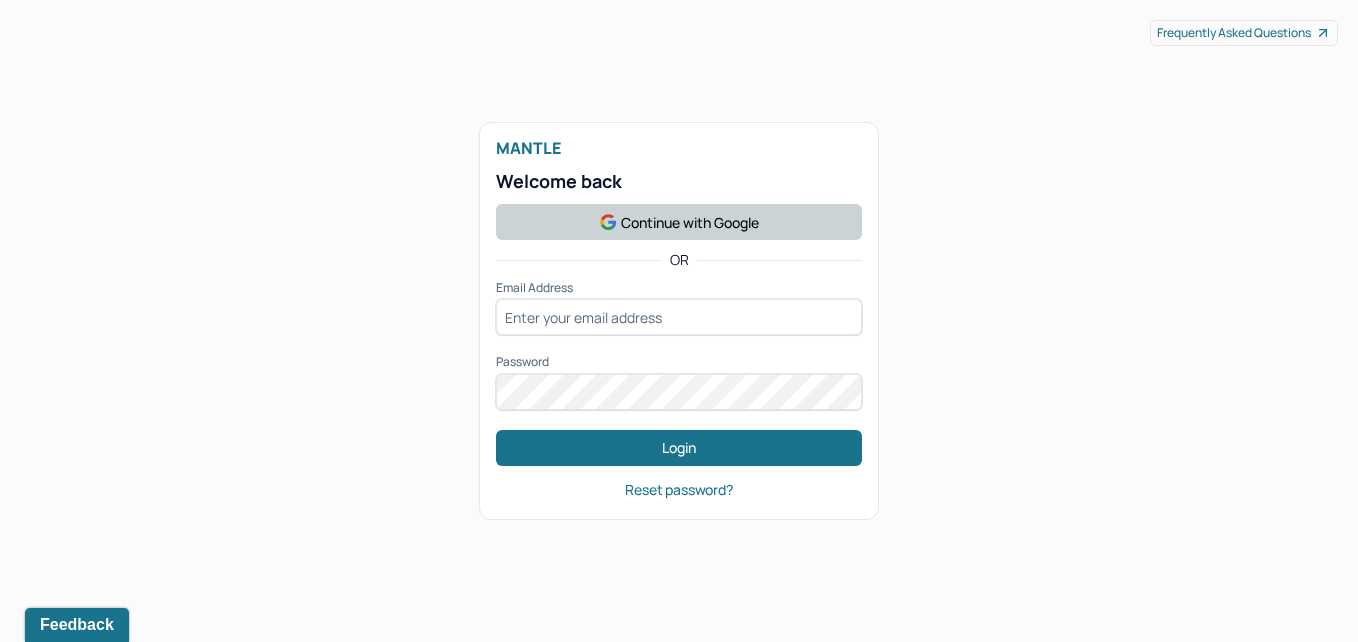 click on "Continue with Google" at bounding box center (679, 222) 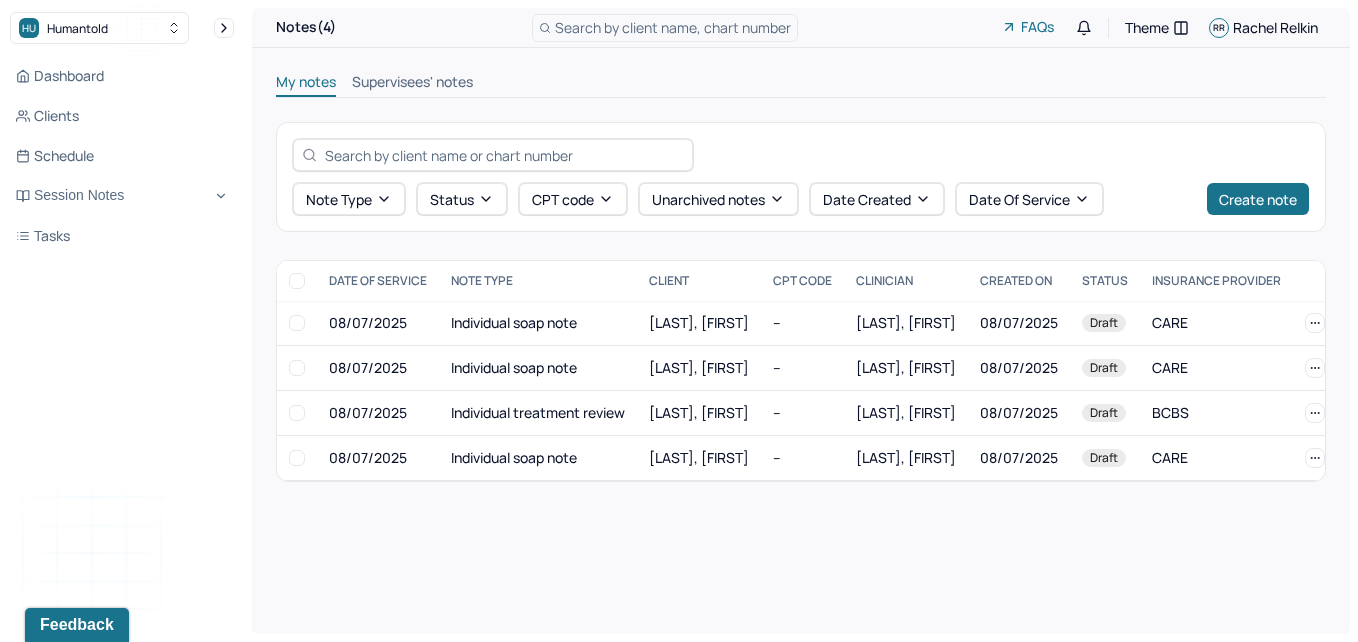 click on "Supervisees' notes" at bounding box center [412, 84] 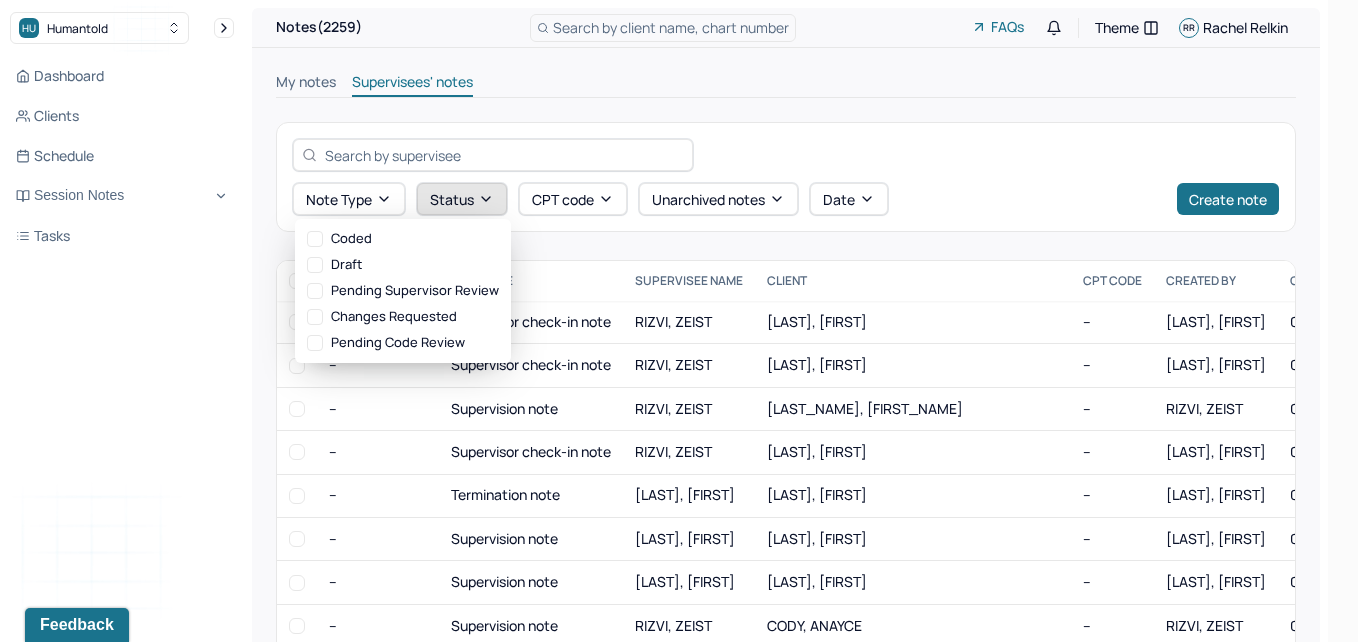 click on "Status" at bounding box center [462, 199] 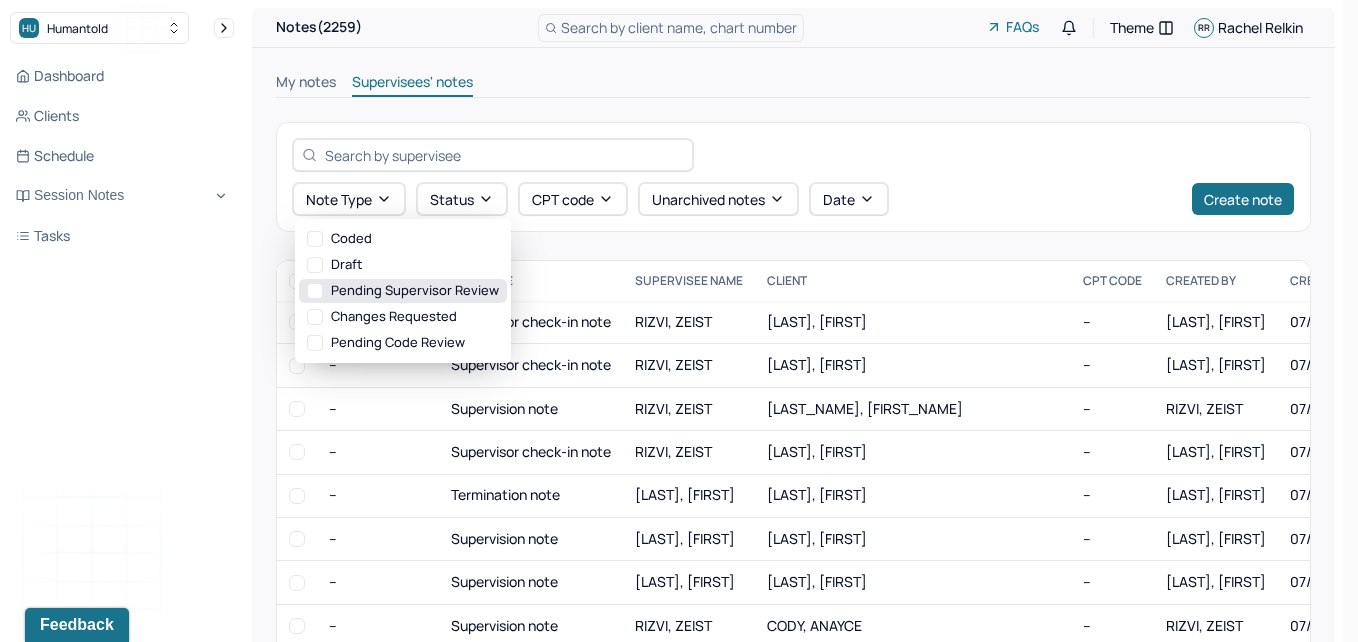 click on "Pending supervisor review" at bounding box center [403, 291] 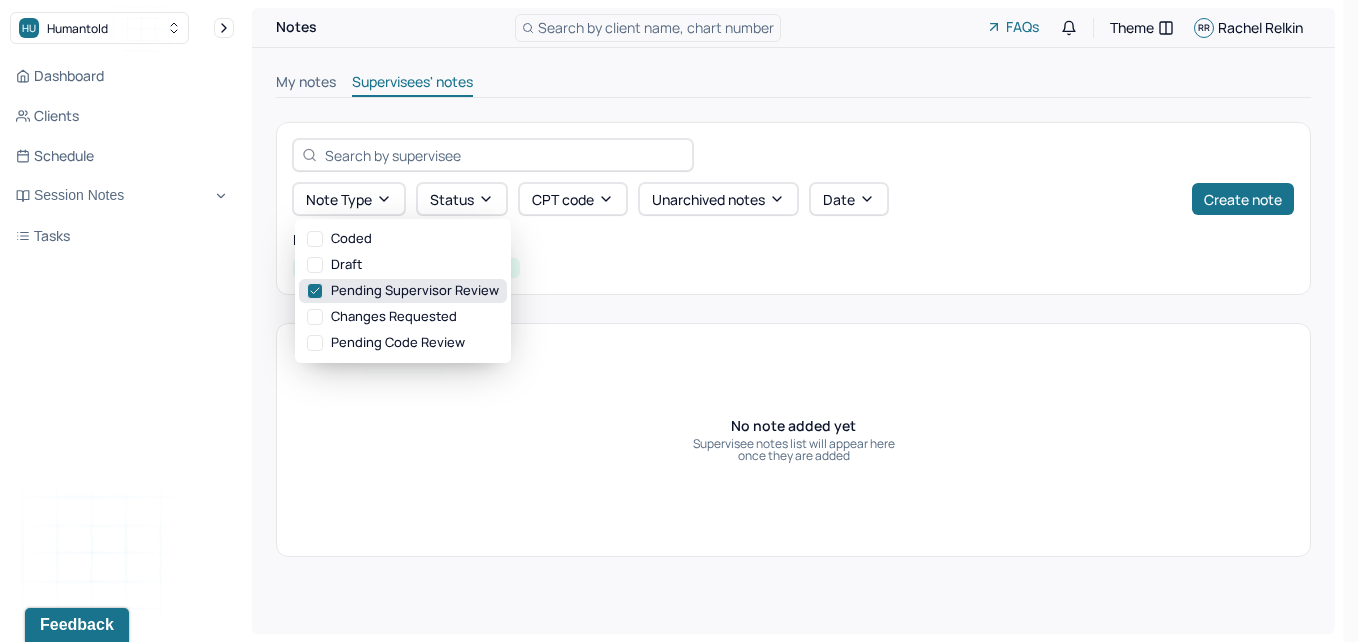 click on "Pending supervisor review" at bounding box center [403, 291] 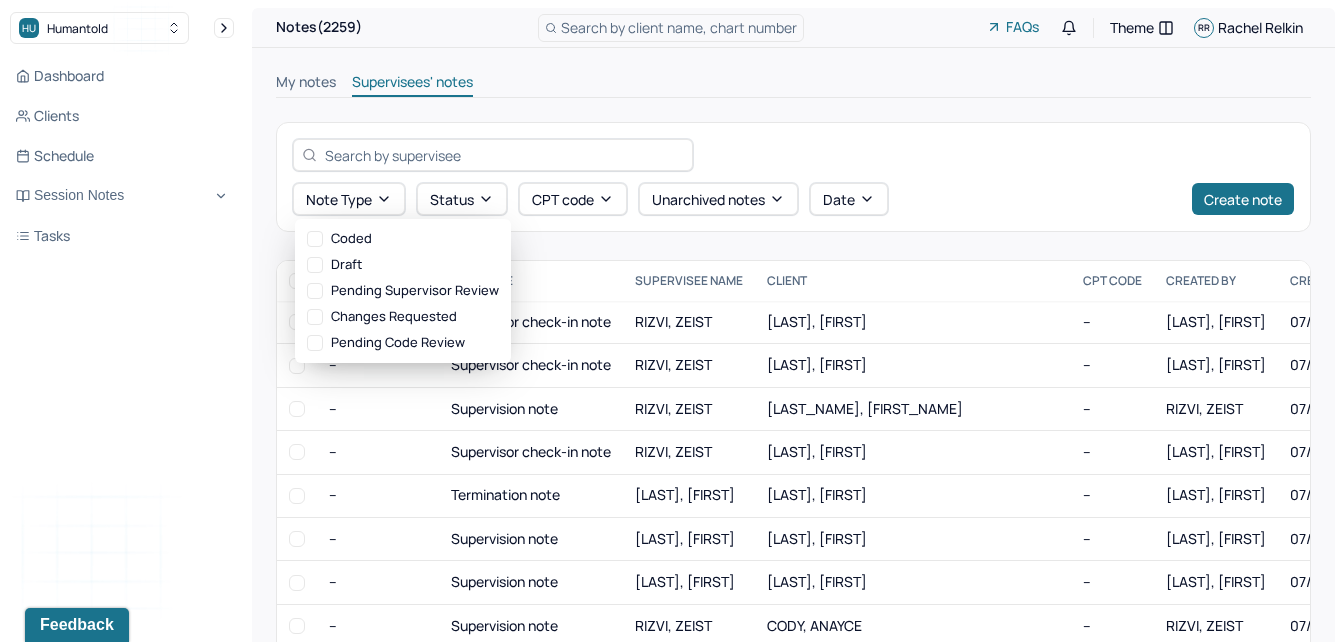 click on "My notes" at bounding box center (306, 84) 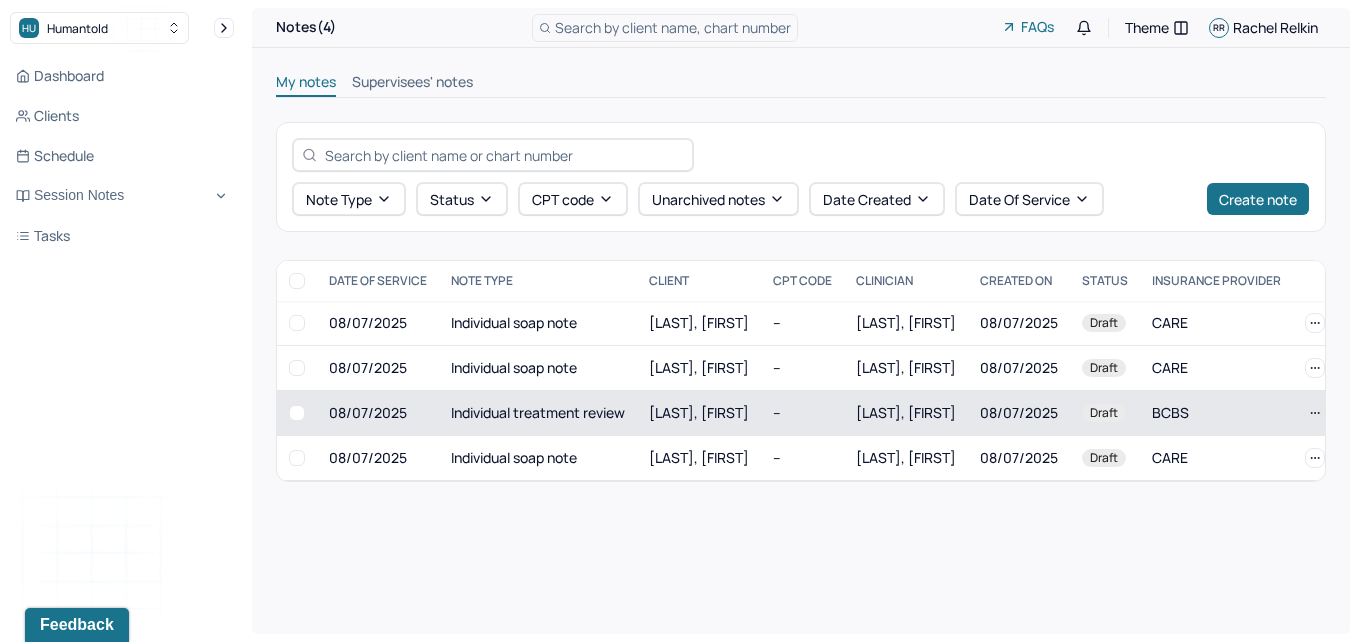 click on "[LAST], [FIRST]" at bounding box center [699, 413] 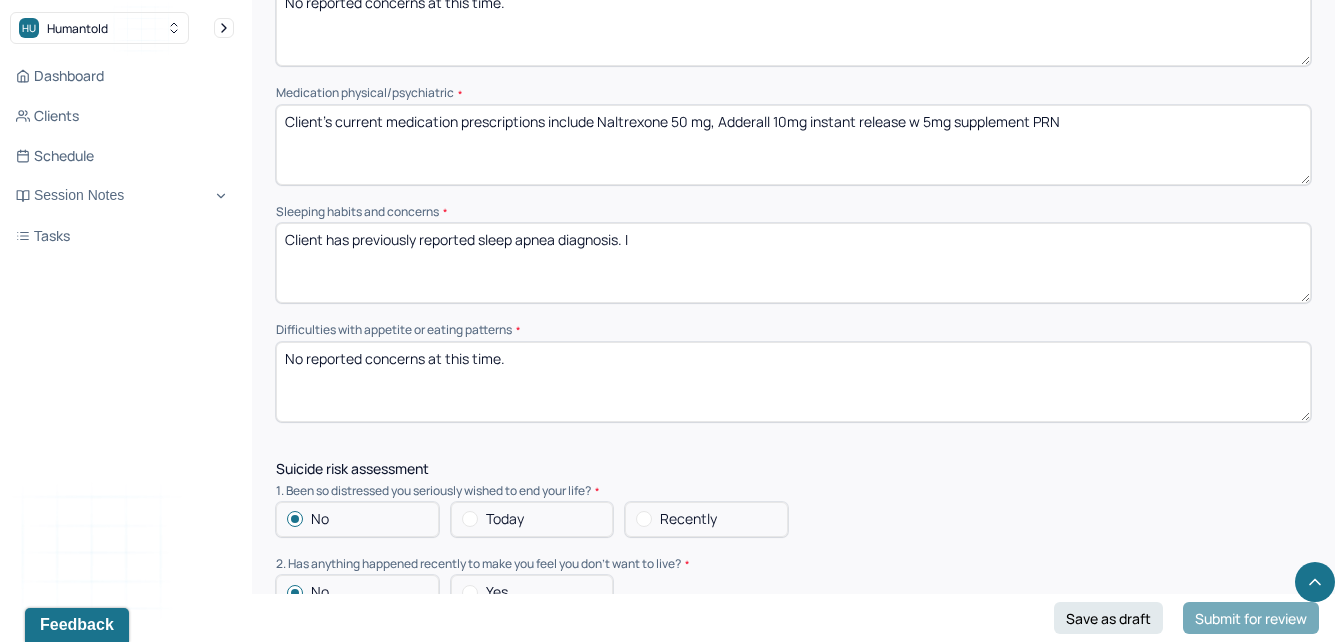 scroll, scrollTop: 1557, scrollLeft: 0, axis: vertical 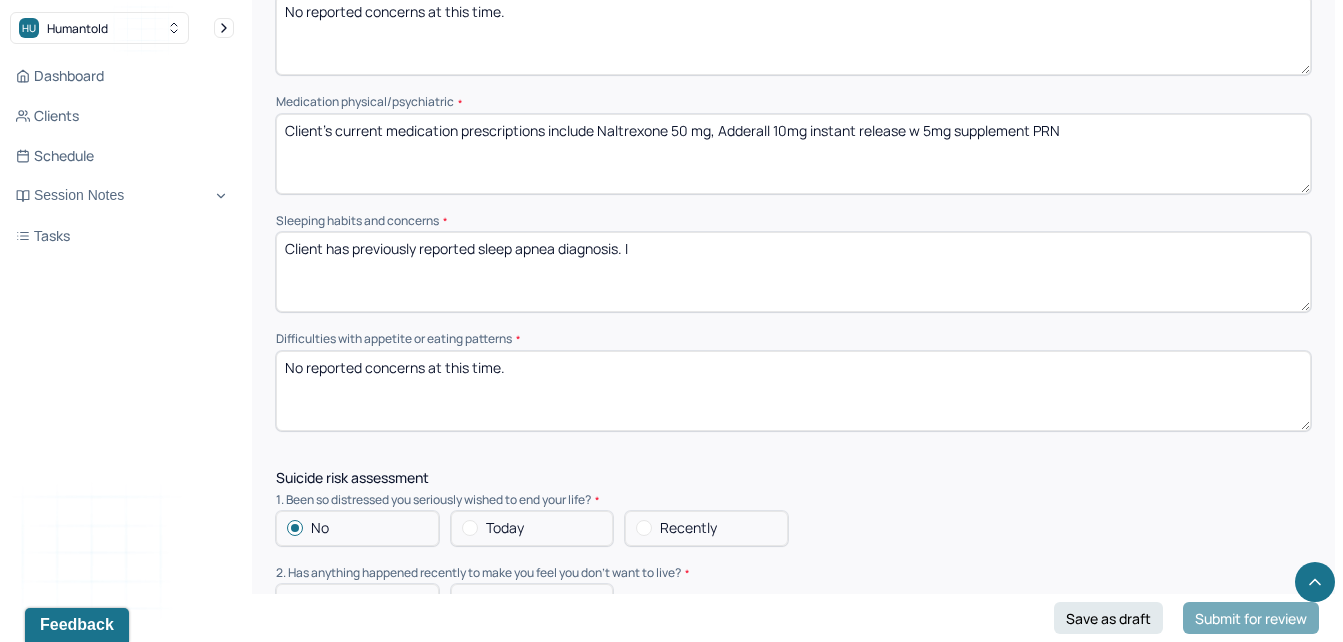 click on "Client has previously reported sleep apnea diagnosis. I" at bounding box center [793, 272] 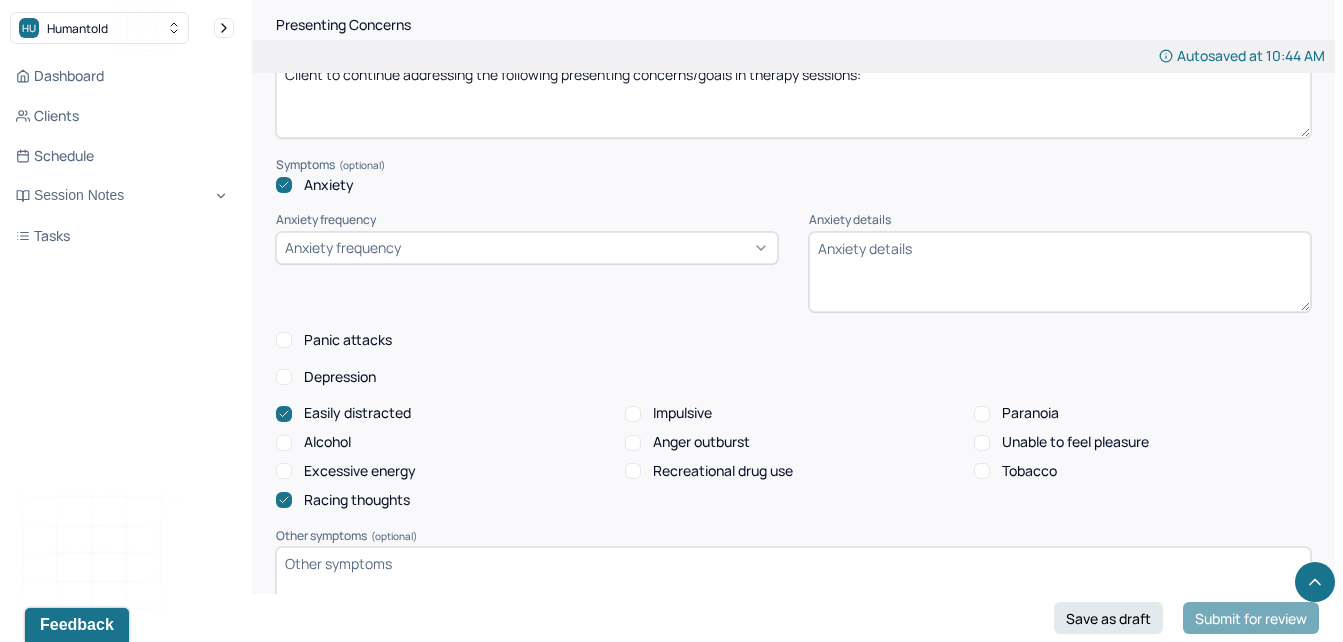 scroll, scrollTop: 940, scrollLeft: 0, axis: vertical 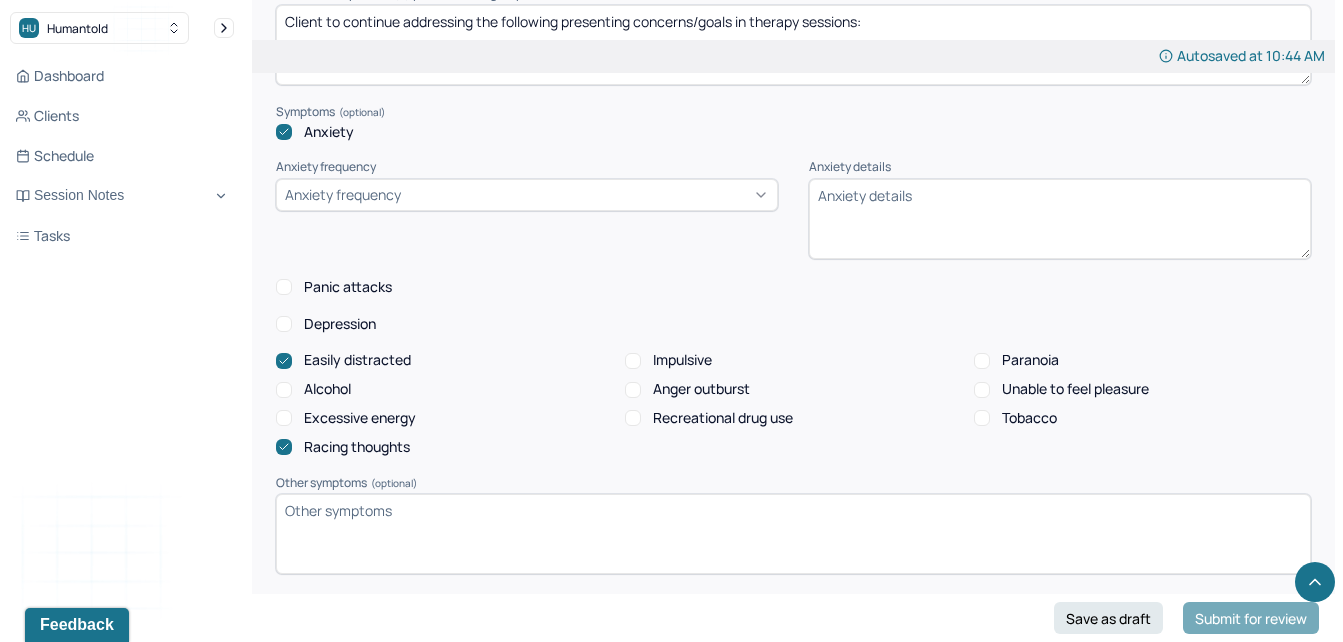 type on "Client has previously reported sleep apnea diagnosis." 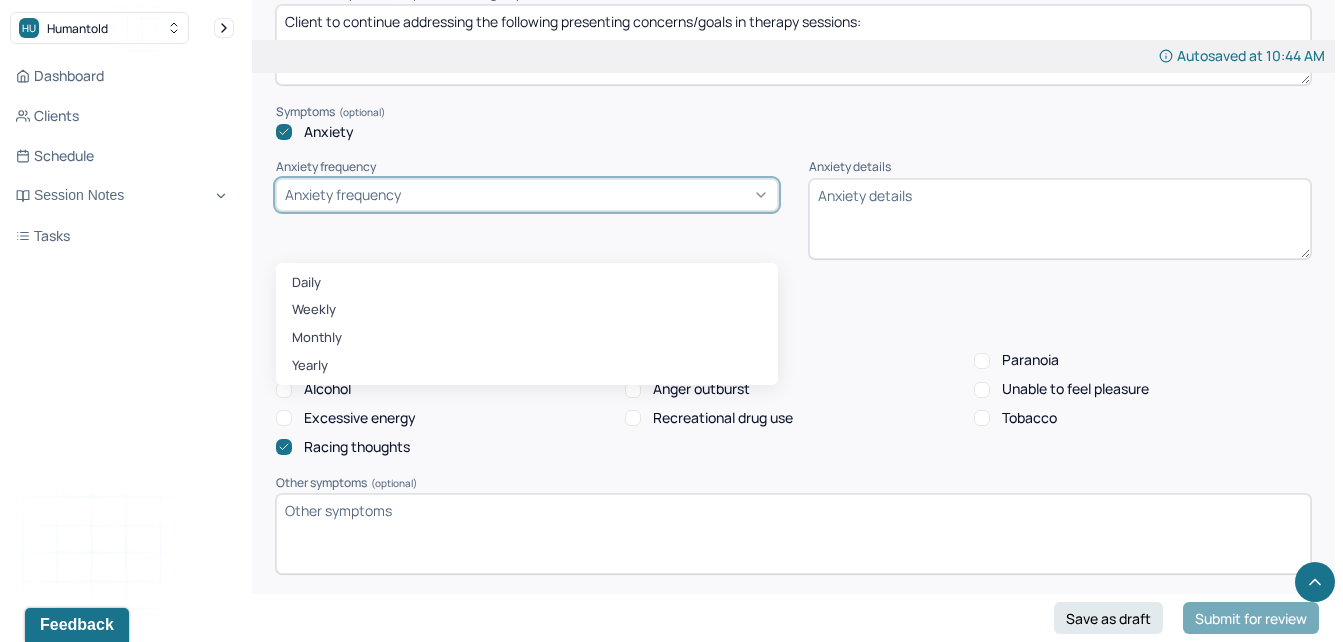 click on "Anxiety frequency" at bounding box center (527, 195) 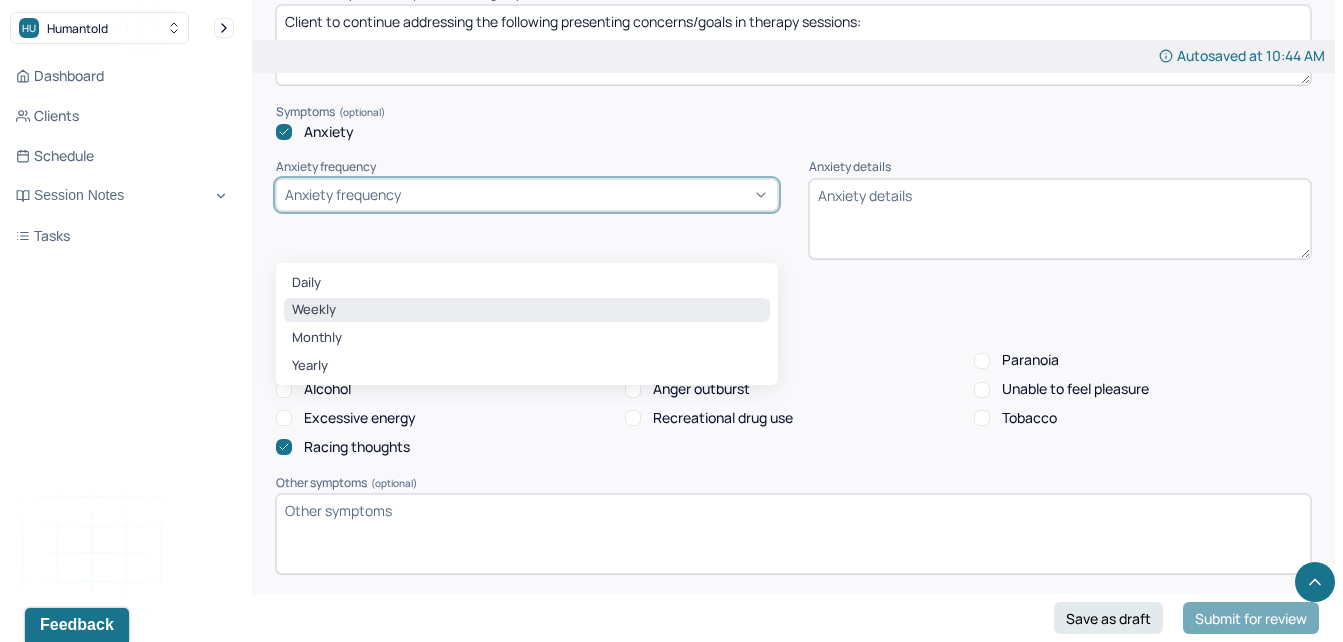 click on "Weekly" at bounding box center [527, 310] 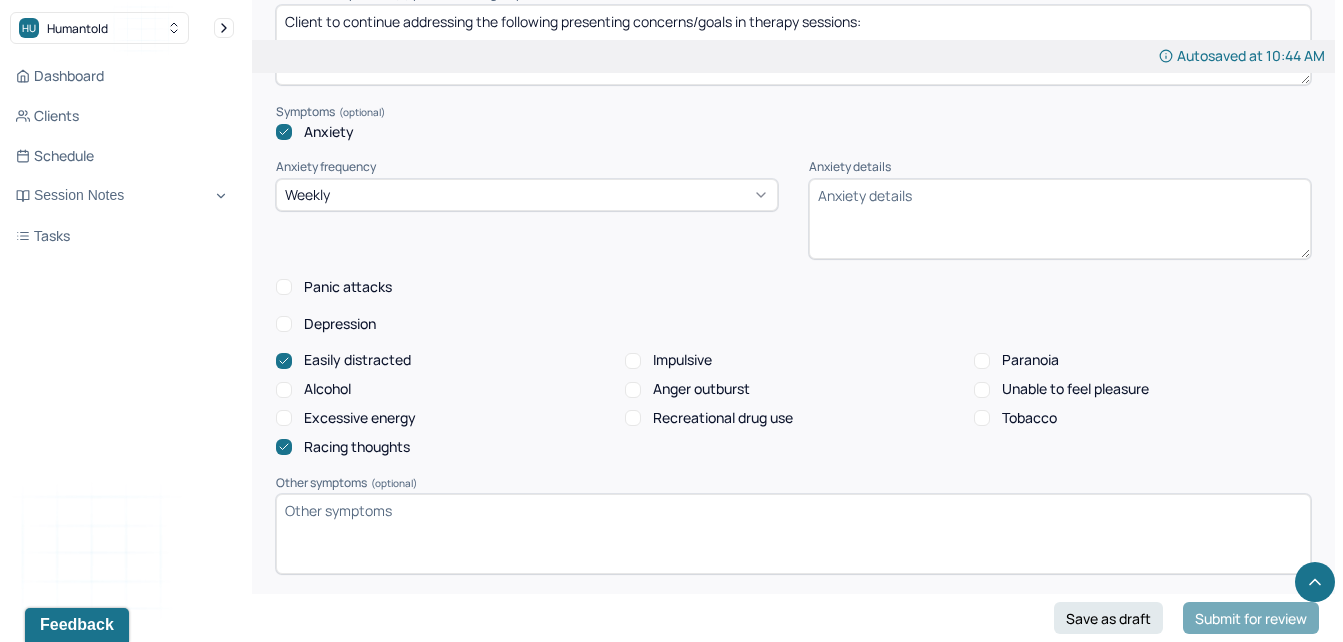 click on "Anxiety details" at bounding box center (1060, 219) 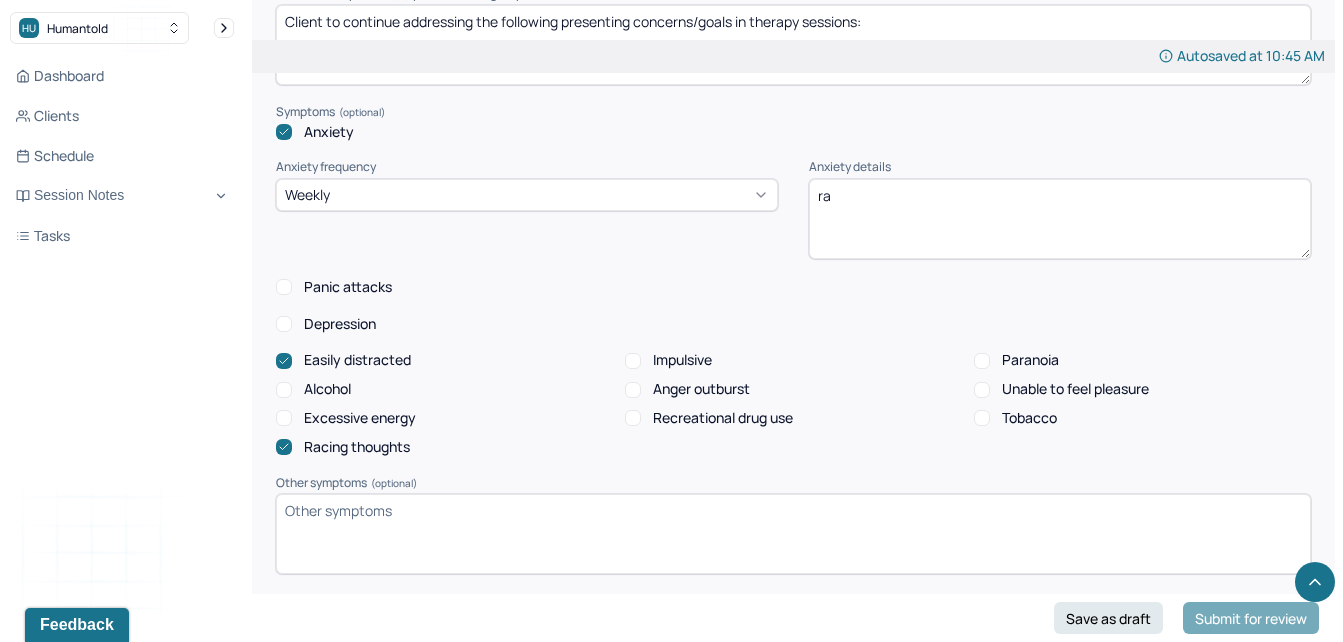 type on "r" 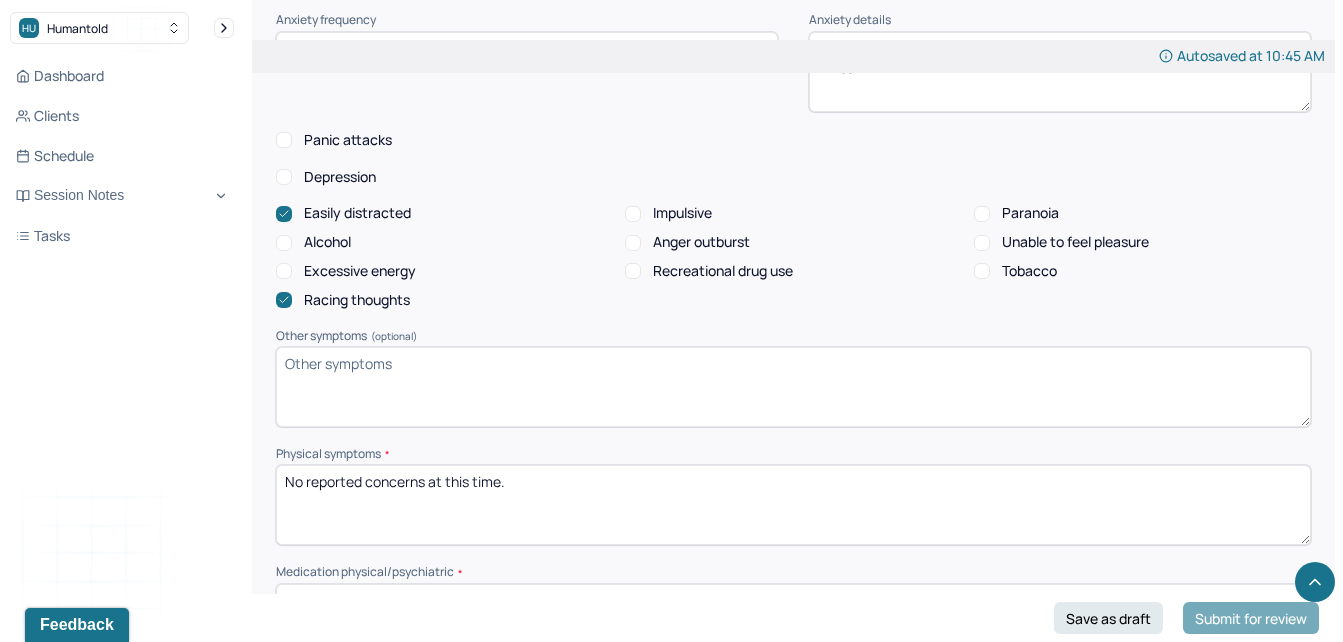 scroll, scrollTop: 1166, scrollLeft: 0, axis: vertical 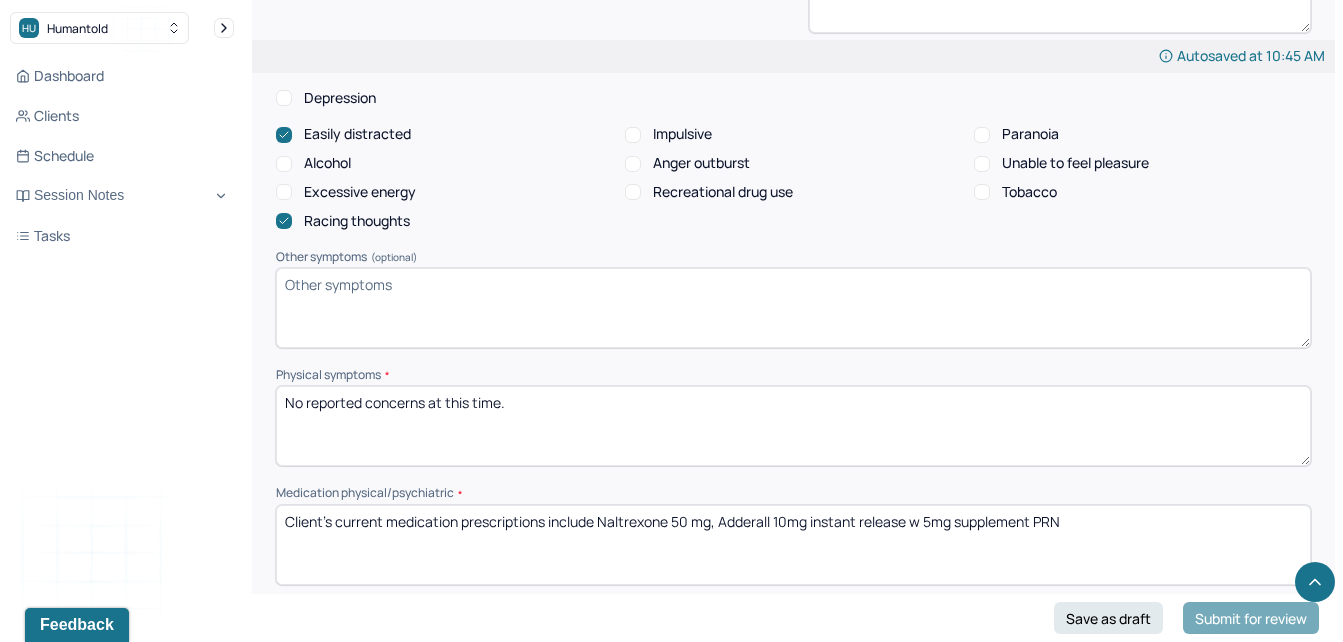 type on "Racing thoughts, difficulty concentrating, feeling stressed/overwhelmed at times." 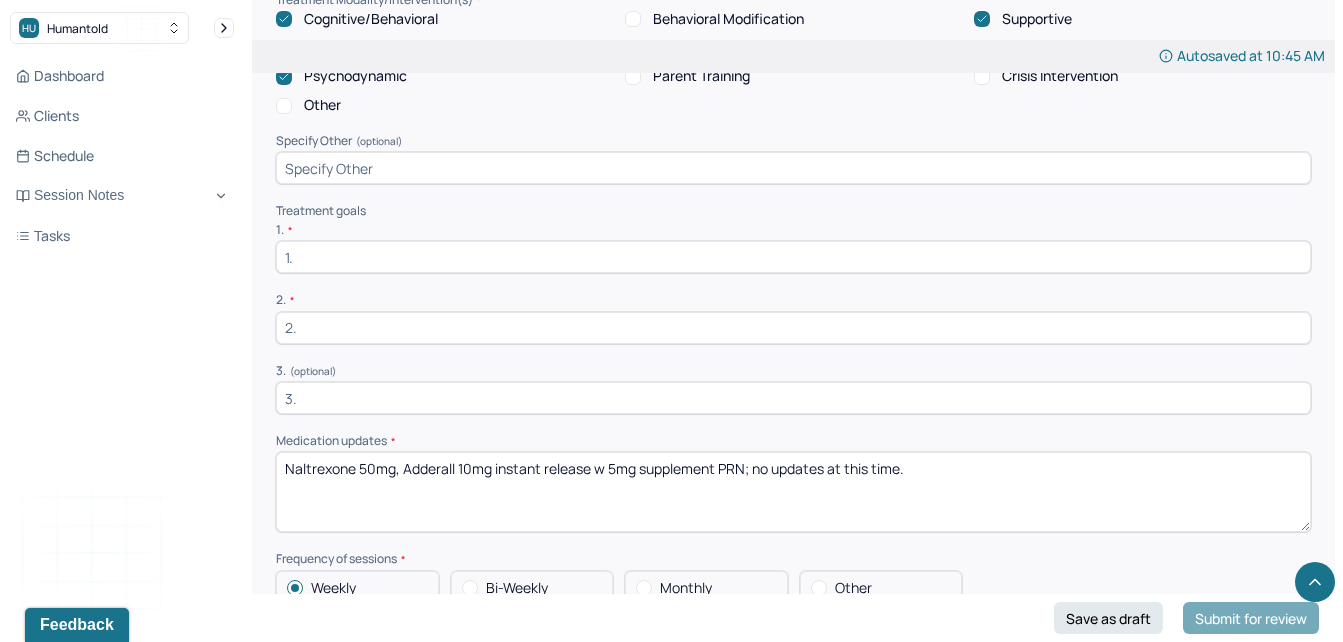 scroll, scrollTop: 3915, scrollLeft: 0, axis: vertical 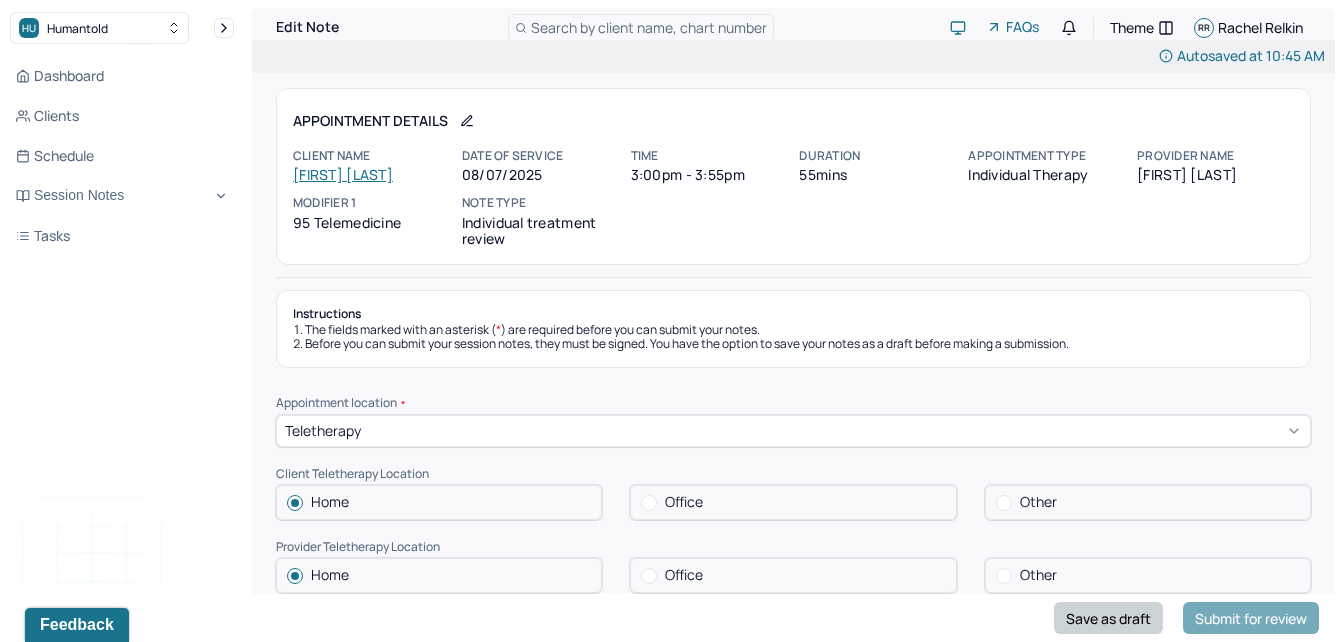 click on "Save as draft" at bounding box center (1108, 618) 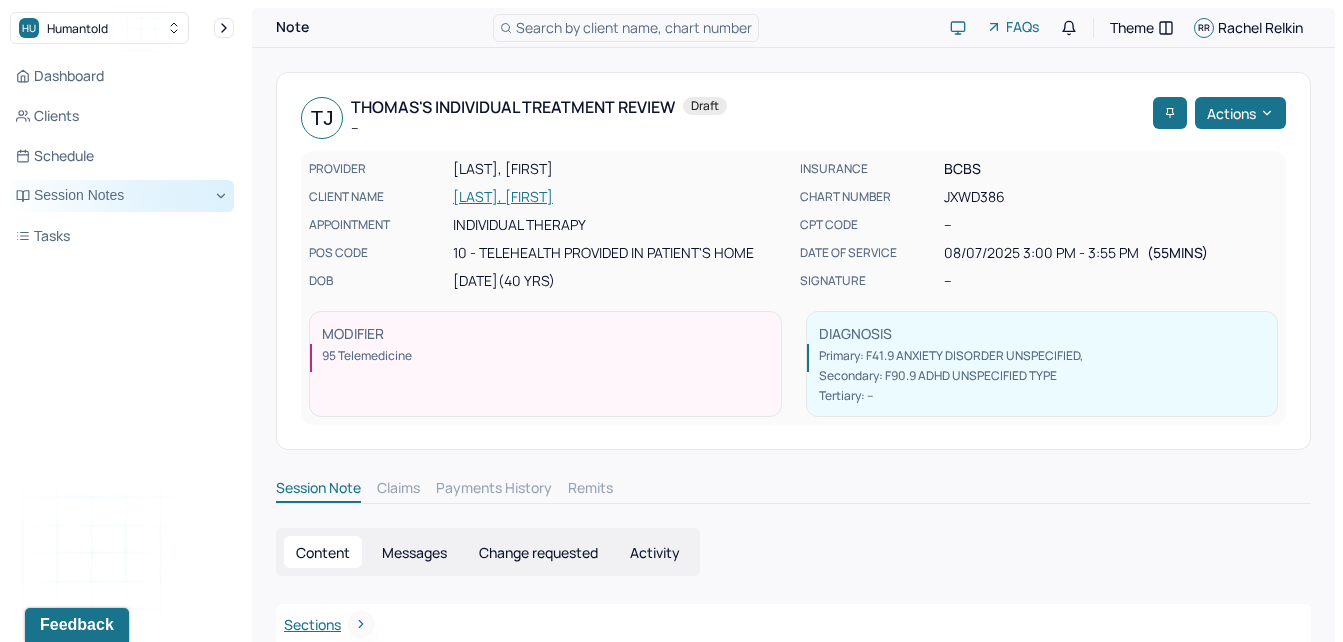 click on "Session Notes" at bounding box center [122, 196] 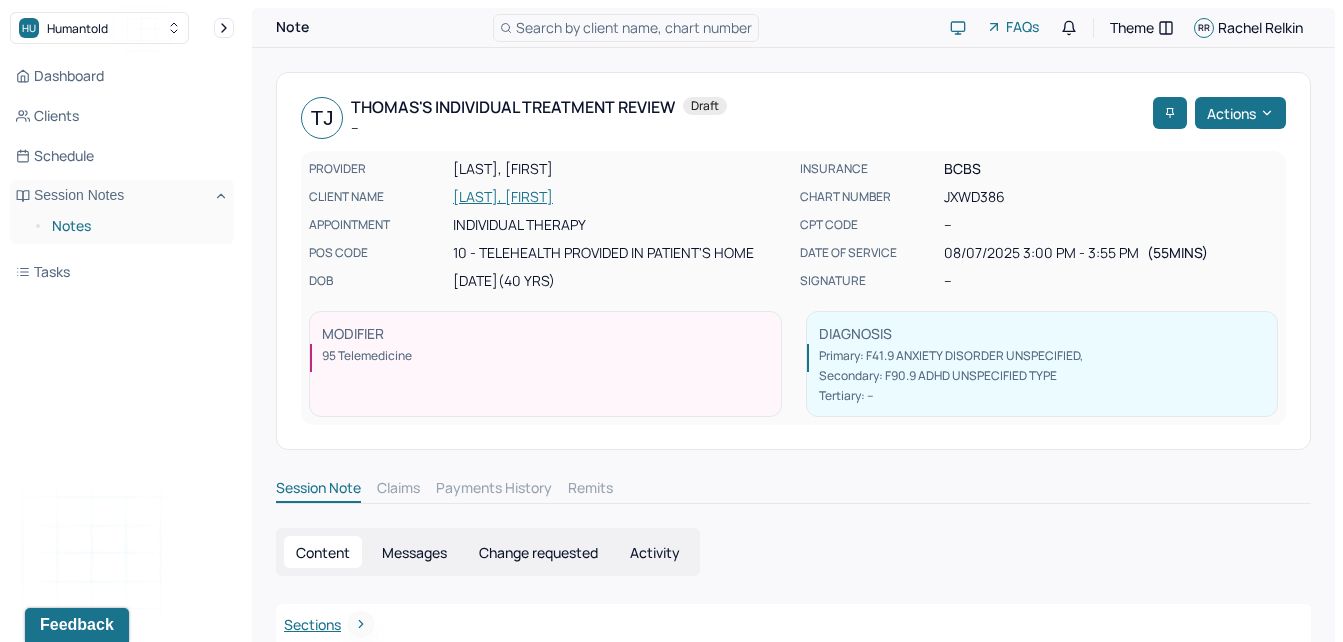 click on "Notes" at bounding box center (135, 226) 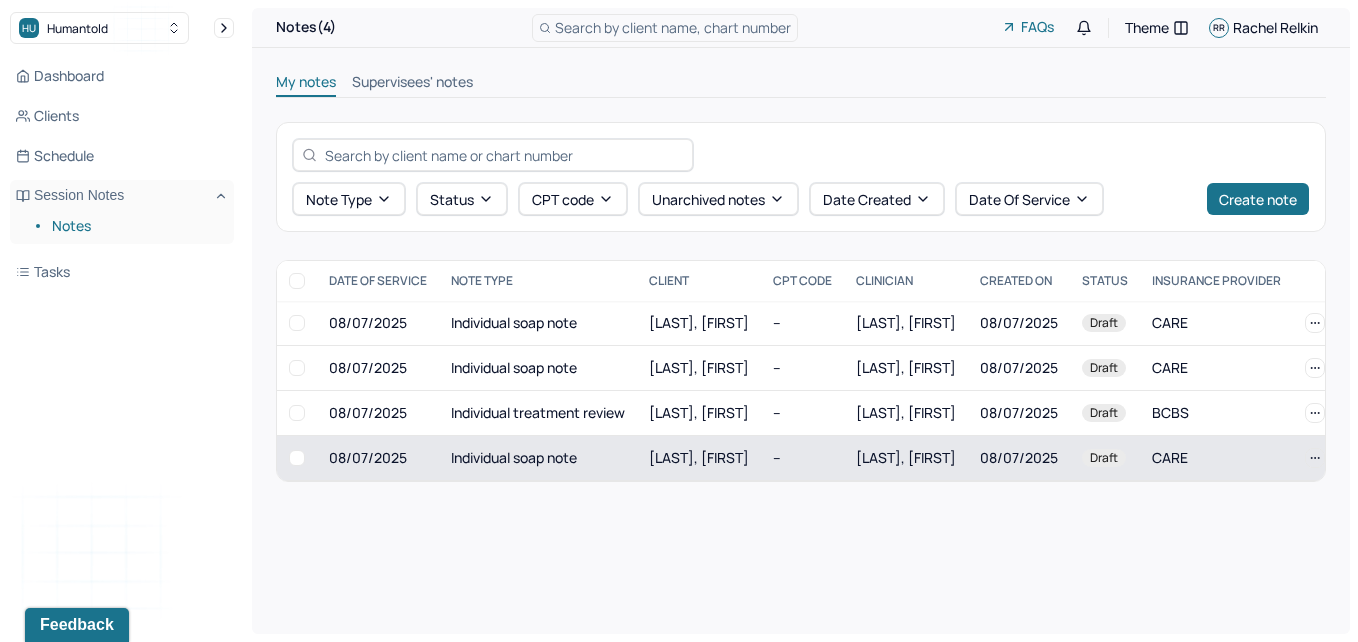 click on "[LAST], [FIRST]" at bounding box center [699, 458] 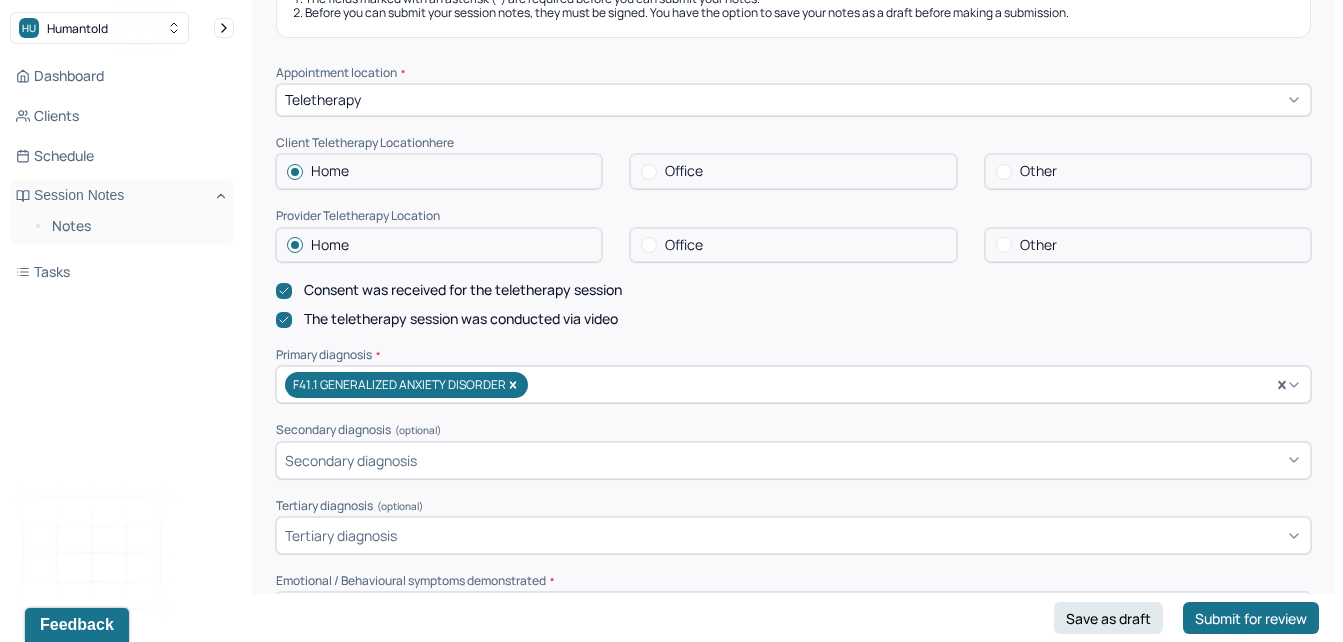 scroll, scrollTop: 380, scrollLeft: 0, axis: vertical 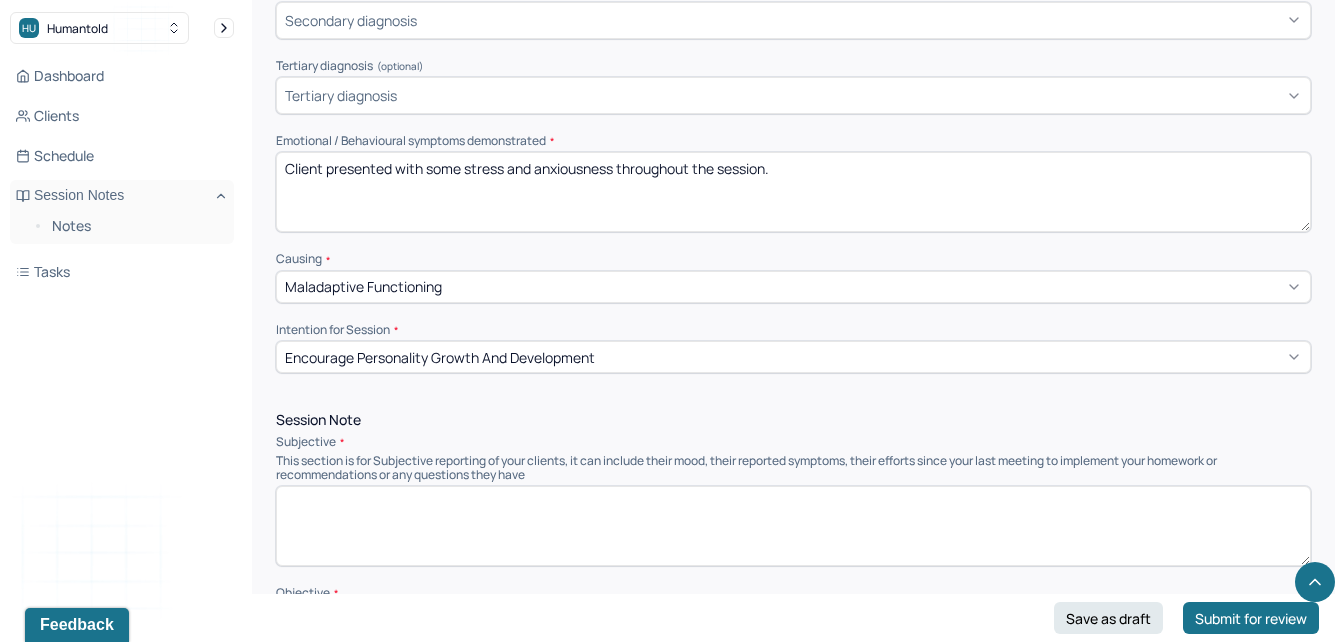 drag, startPoint x: 617, startPoint y: 165, endPoint x: 535, endPoint y: 196, distance: 87.66413 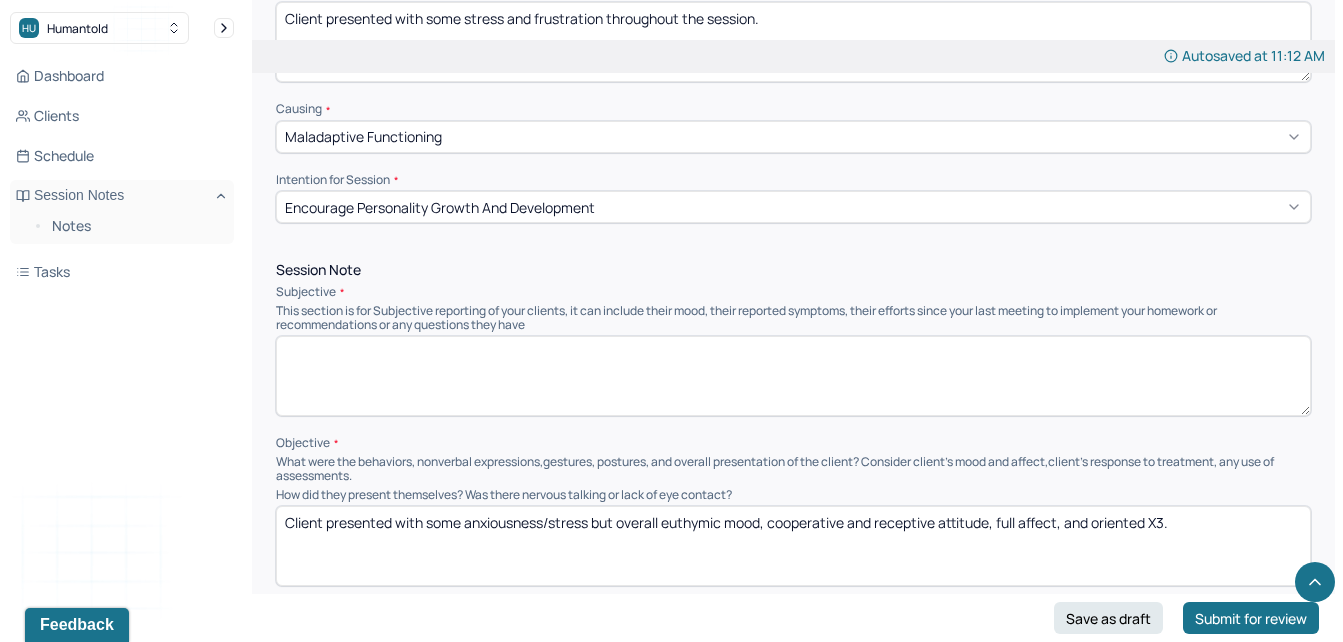scroll, scrollTop: 1031, scrollLeft: 0, axis: vertical 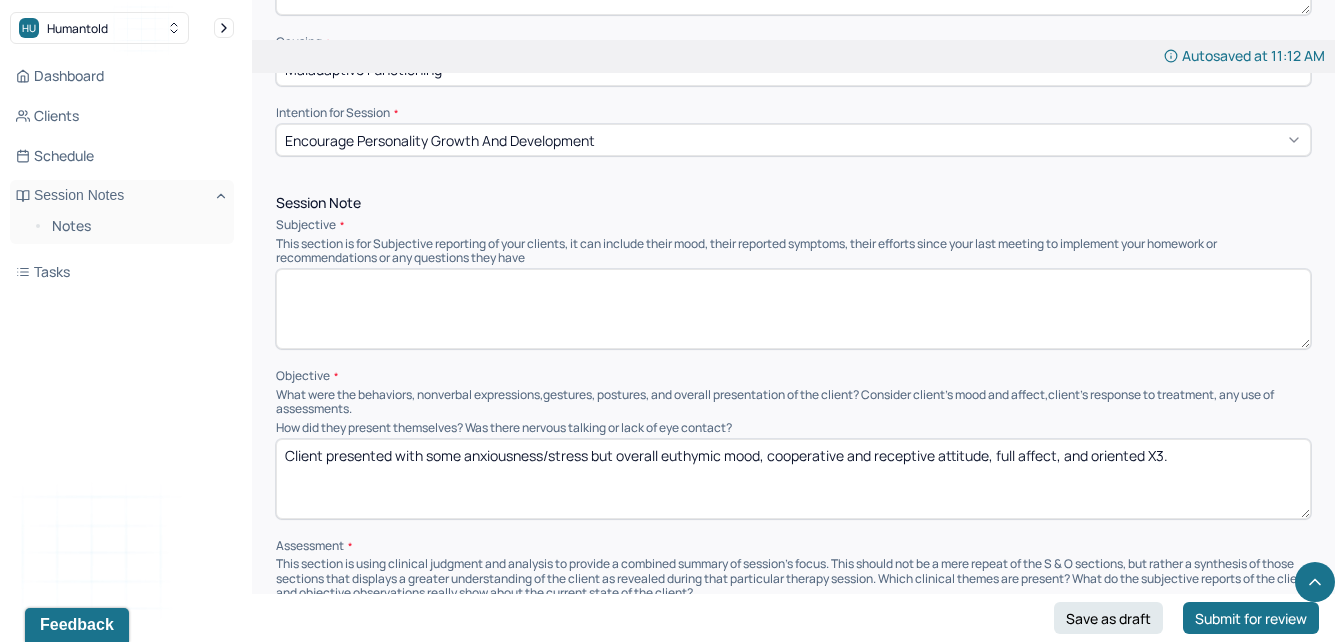type on "Client presented with some stress and frustration throughout the session." 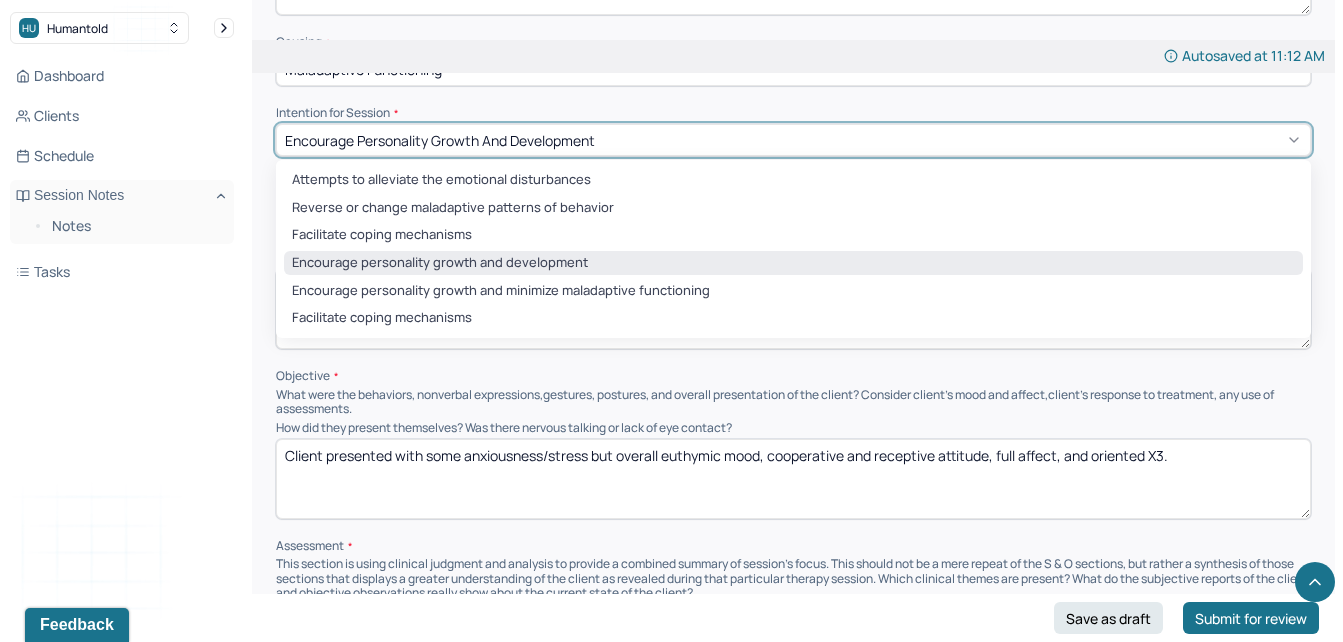 click on "Encourage personality growth and development" at bounding box center (440, 140) 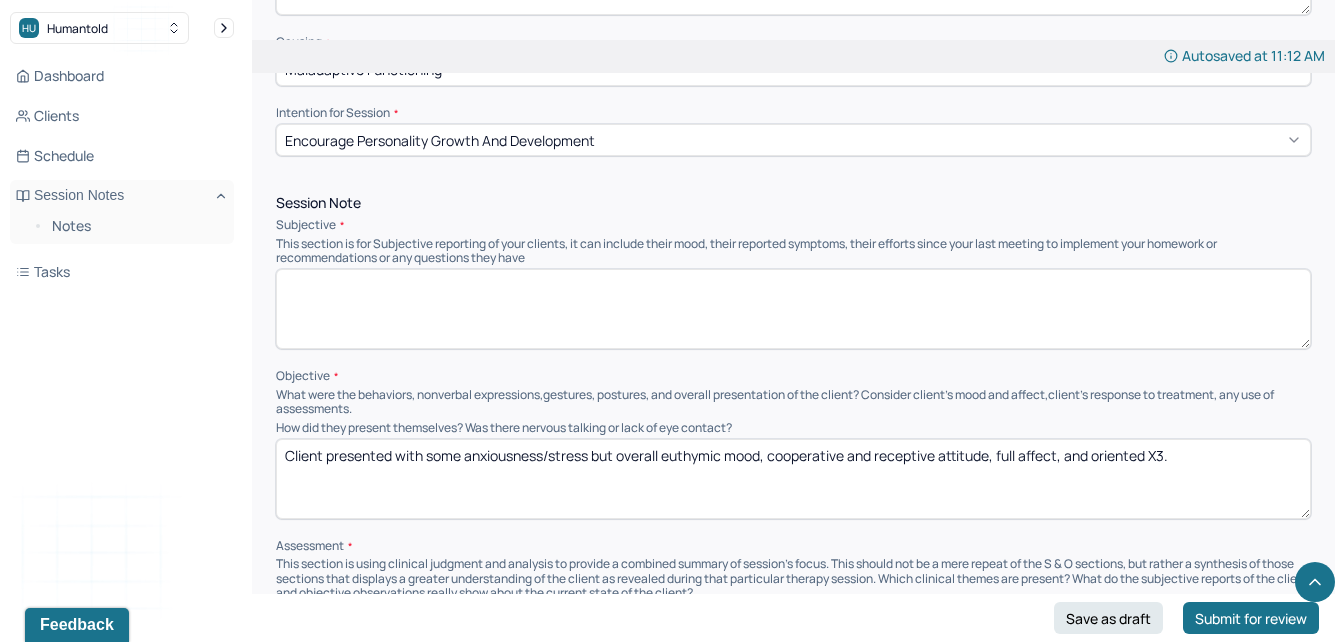 click on "Appointment location * Teletherapy Client Teletherapy Location here Home Office Other Provider Teletherapy Location Home Office Other Consent was received for the teletherapy session The teletherapy session was conducted via video Primary diagnosis * F41.1 GENERALIZED ANXIETY DISORDER Secondary diagnosis (optional) Secondary diagnosis Tertiary diagnosis (optional) Tertiary diagnosis Emotional / Behavioural symptoms demonstrated * Client presented with some stress and frustration throughout the session. Causing * Maladaptive Functioning Intention for Session * Encourage personality growth and development" at bounding box center [793, -217] 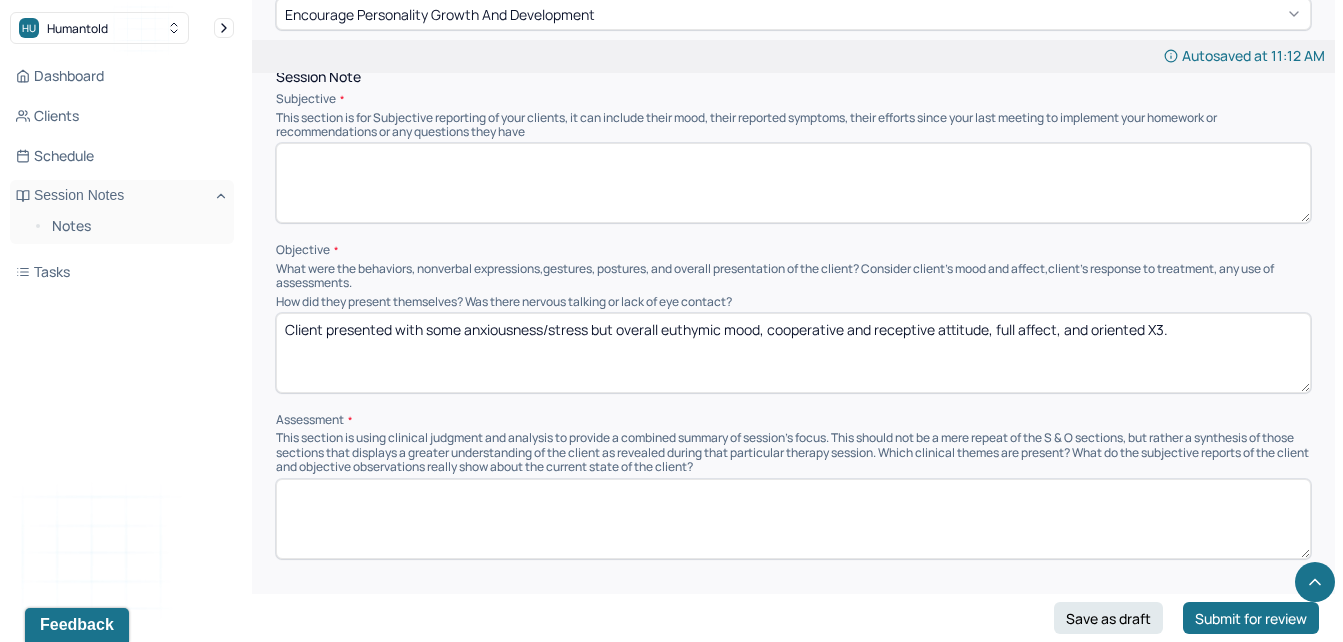 scroll, scrollTop: 1151, scrollLeft: 0, axis: vertical 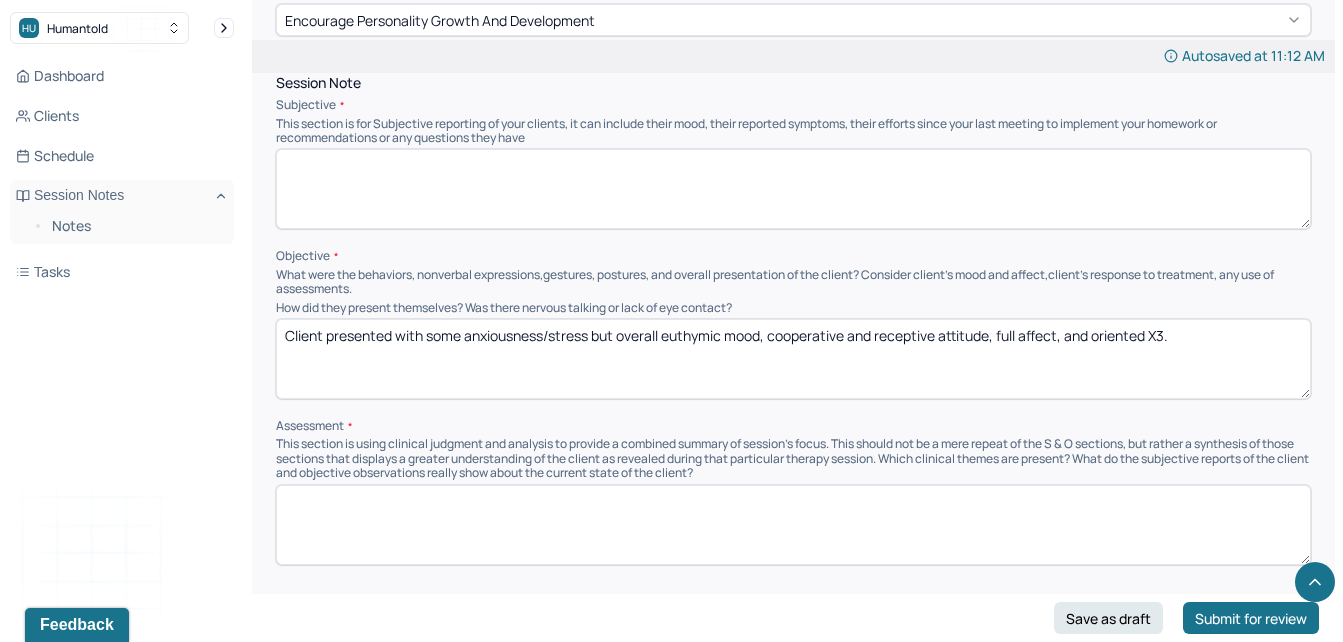click at bounding box center (793, 189) 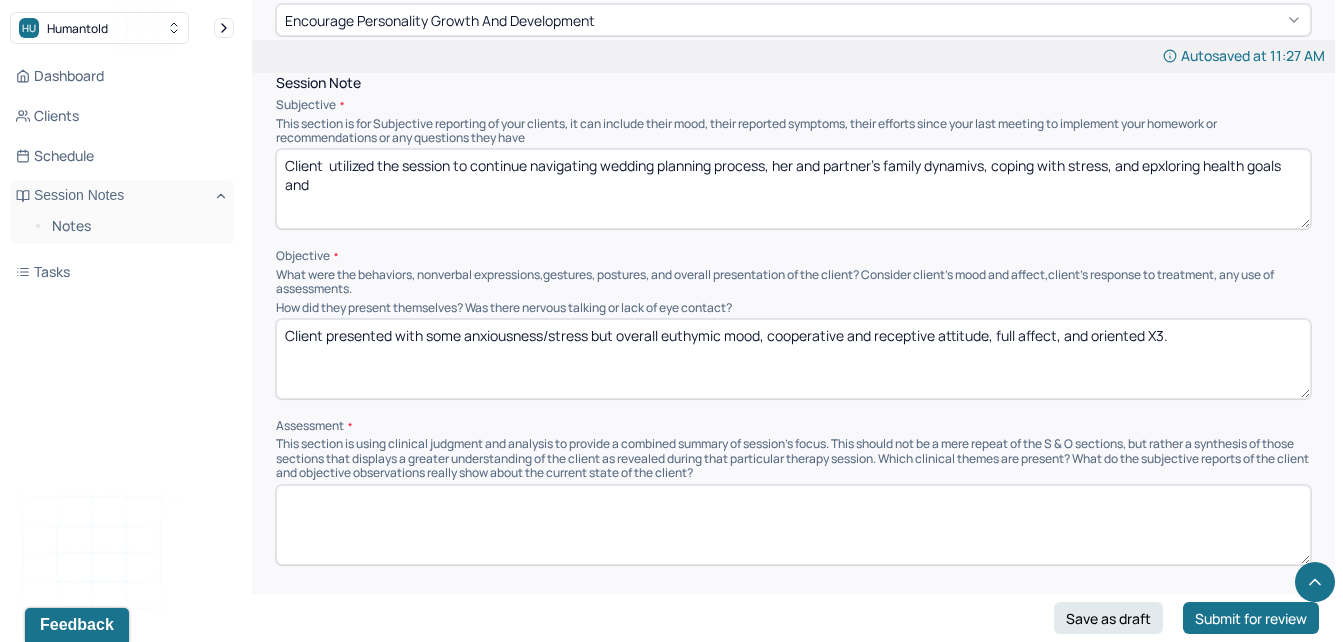 drag, startPoint x: 959, startPoint y: 180, endPoint x: 961, endPoint y: 163, distance: 17.117243 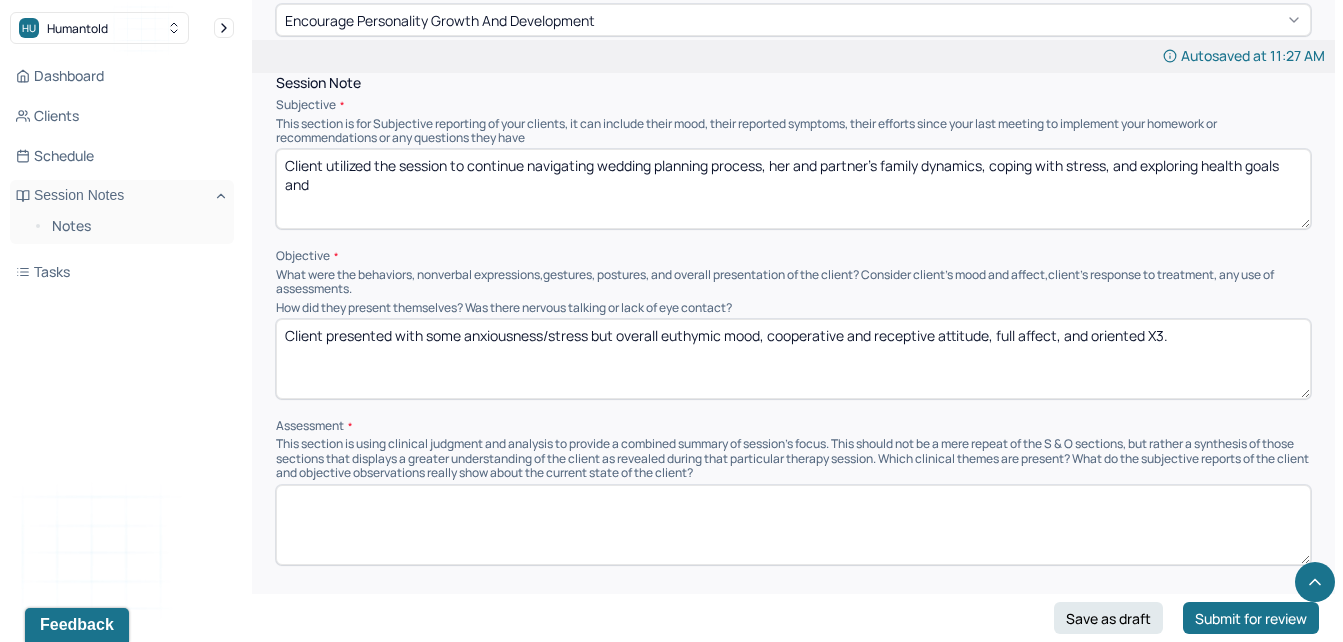 click on "Client  utilized the session to continue navigating wedding planning process, her and partner's family dynamics, coping with stress, and epxloring health goals and" at bounding box center (793, 189) 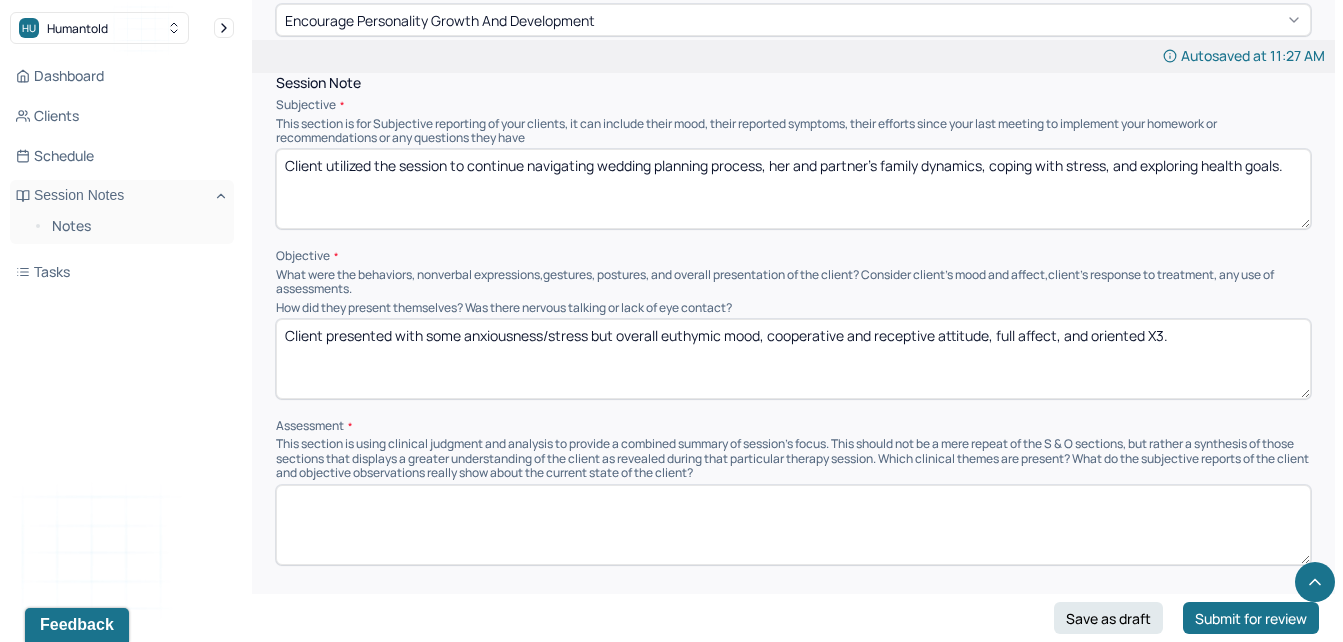 click on "Client utilized the session to continue navigating wedding planning process, her and partner's family dynamics, coping with stress, and exploring health goals." at bounding box center (793, 189) 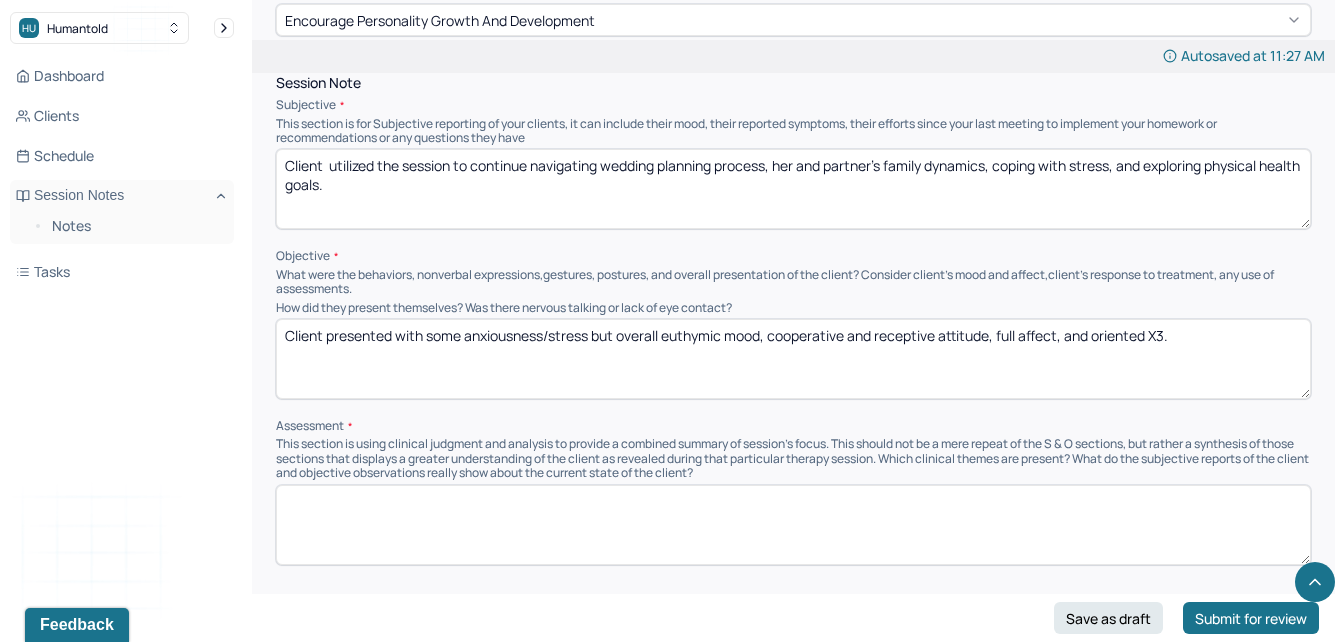 click on "Client  utilized the session to continue navigating wedding planning process, her and partner's family dynamics, coping with stress, and exploring physical health goals." at bounding box center (793, 189) 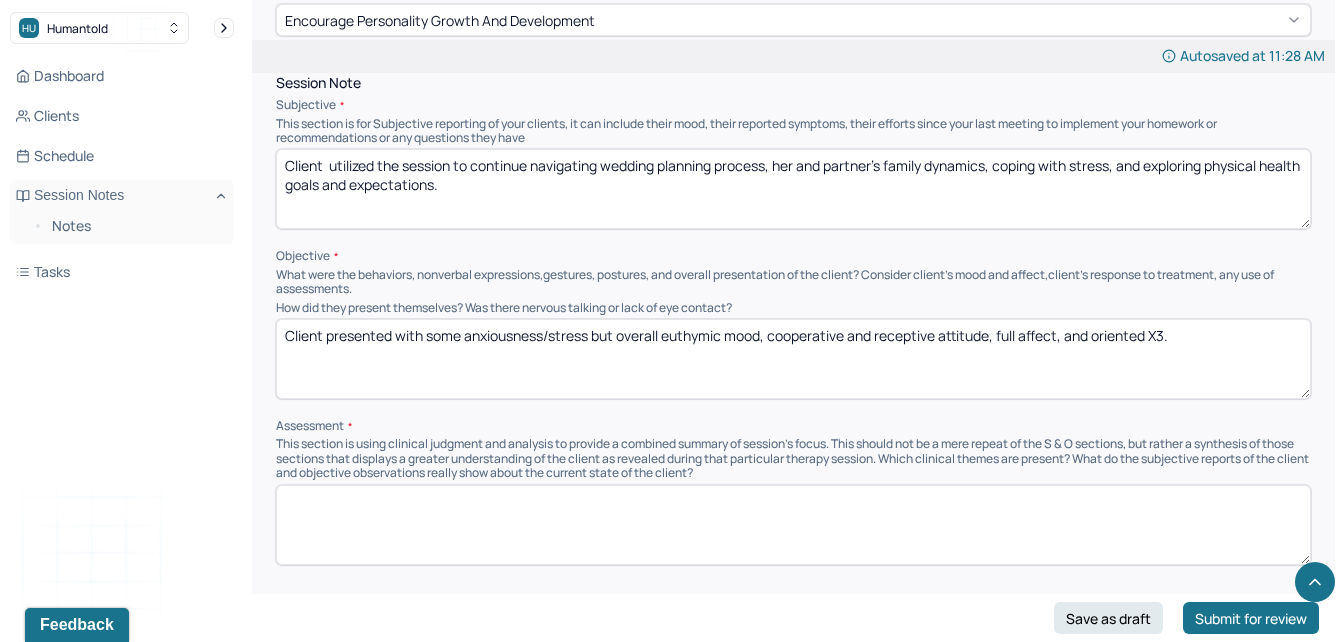 type on "Client  utilized the session to continue navigating wedding planning process, her and partner's family dynamics, coping with stress, and exploring physical health goals and expectations." 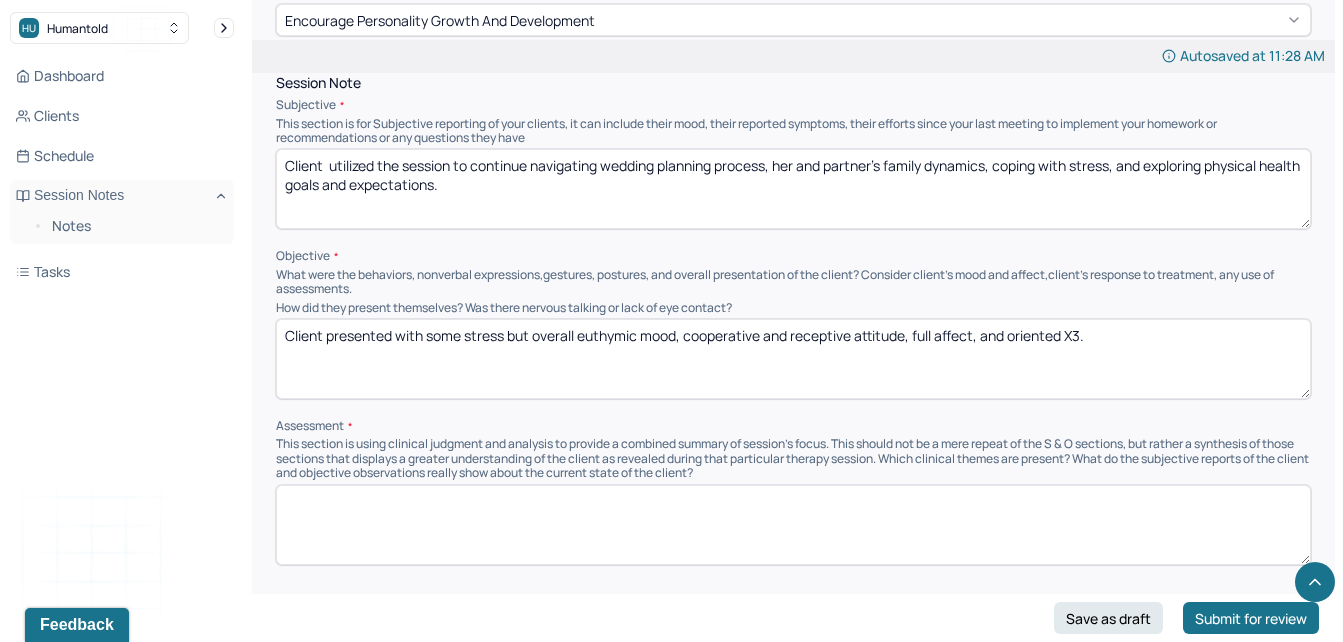 click on "Client presented with some stress but overall euthymic mood, cooperative and receptive attitude, full affect, and oriented X3." at bounding box center [793, 359] 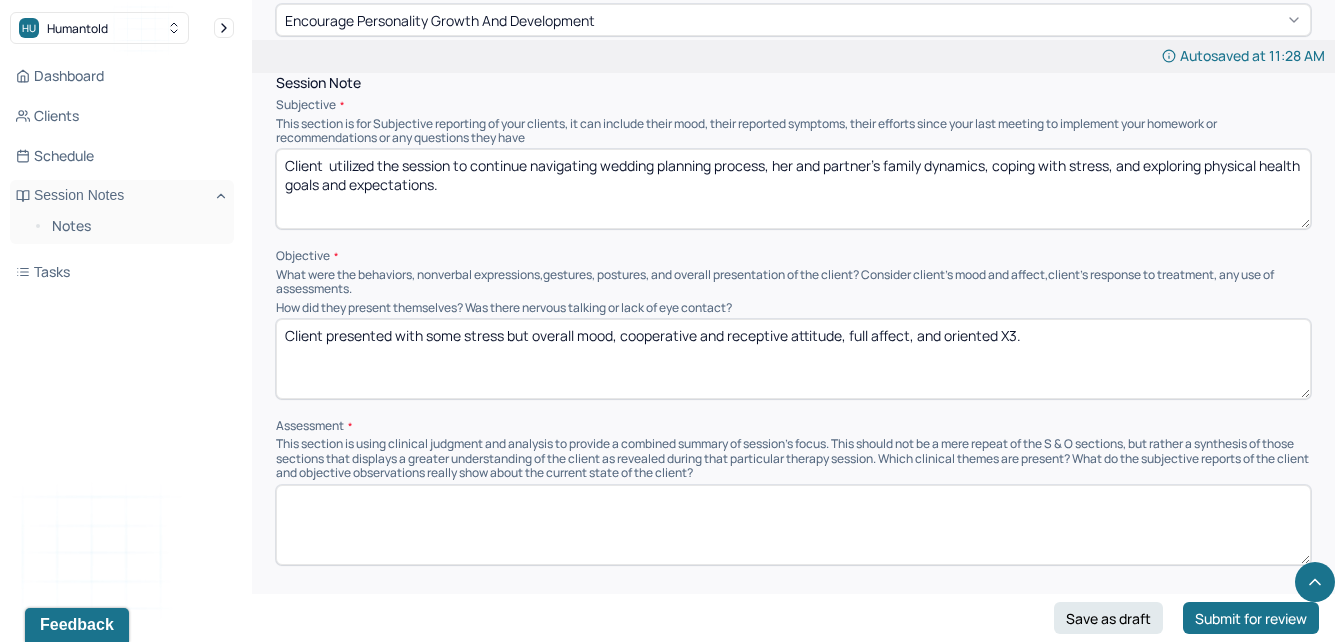 type on "Client presented with some stress but overall mood, cooperative and receptive attitude, full affect, and oriented X3." 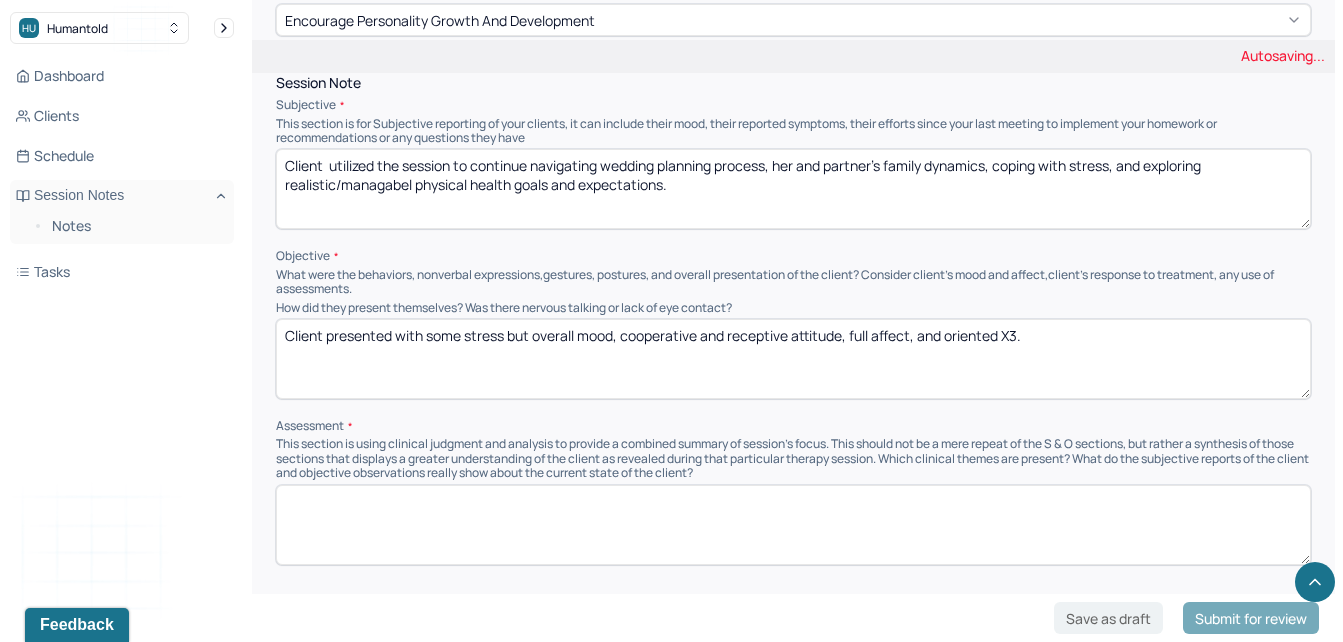 scroll, scrollTop: 590, scrollLeft: 0, axis: vertical 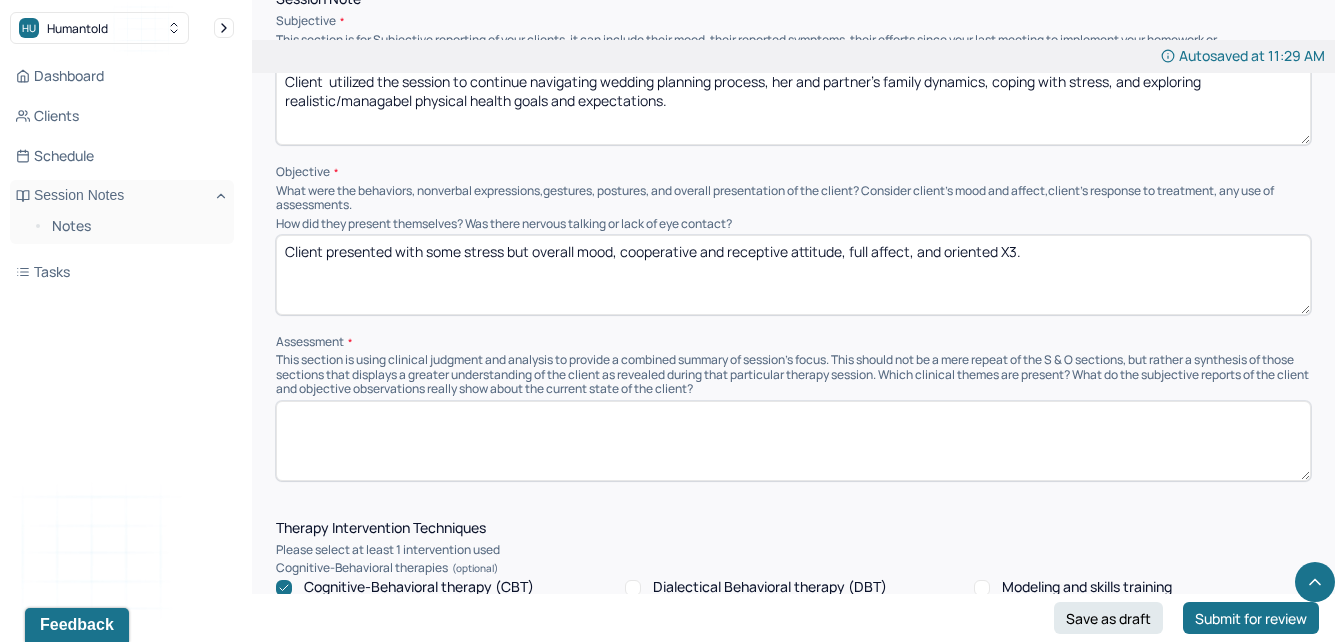 drag, startPoint x: 377, startPoint y: 89, endPoint x: 841, endPoint y: 143, distance: 467.13168 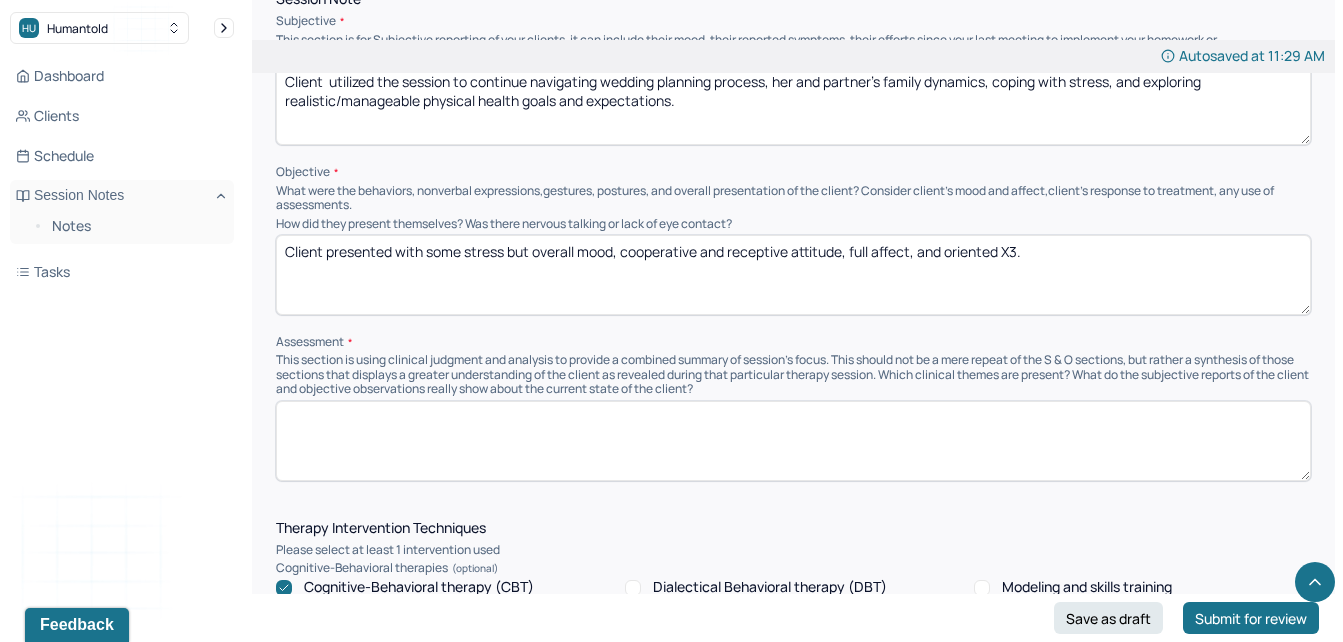 type on "Client  utilized the session to continue navigating wedding planning process, her and partner's family dynamics, coping with stress, and exploring realistic/manageable physical health goals and expectations." 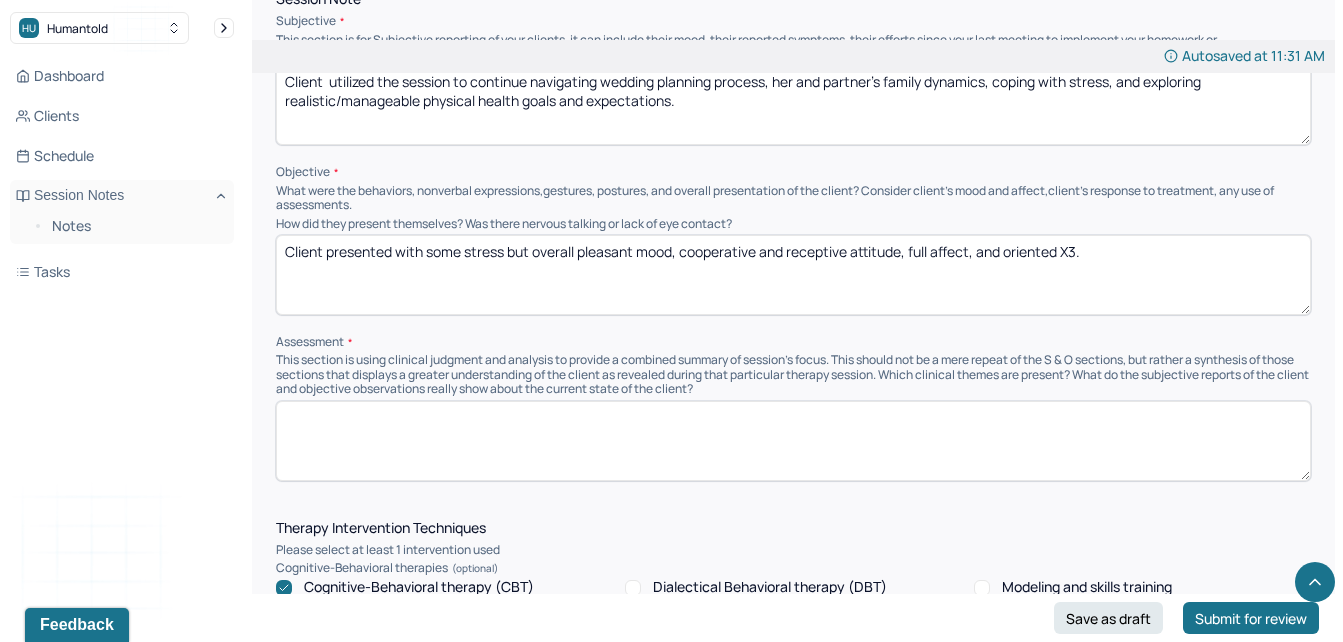 click on "Client presented with some stress but overall pleasant mood, cooperative and receptive attitude, full affect, and oriented X3." at bounding box center (793, 275) 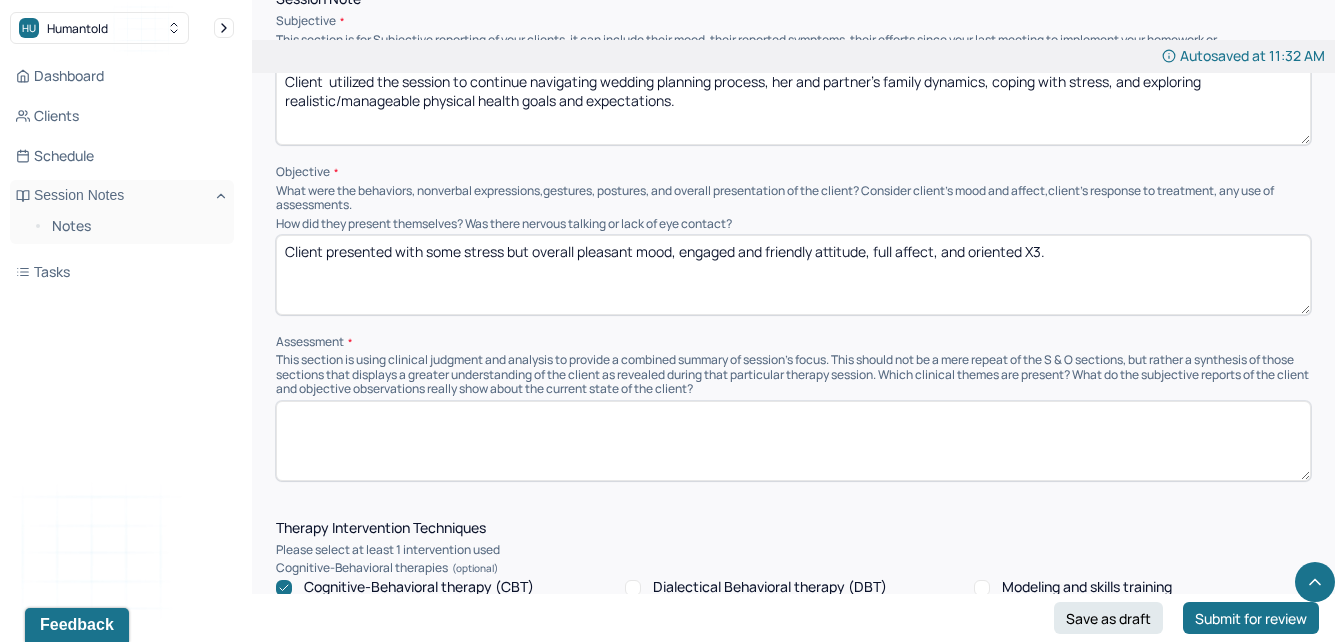click on "Client presented with some stress but overall pleasant mood, engaged and friendly attitude, full affect, and oriented X3." at bounding box center (793, 275) 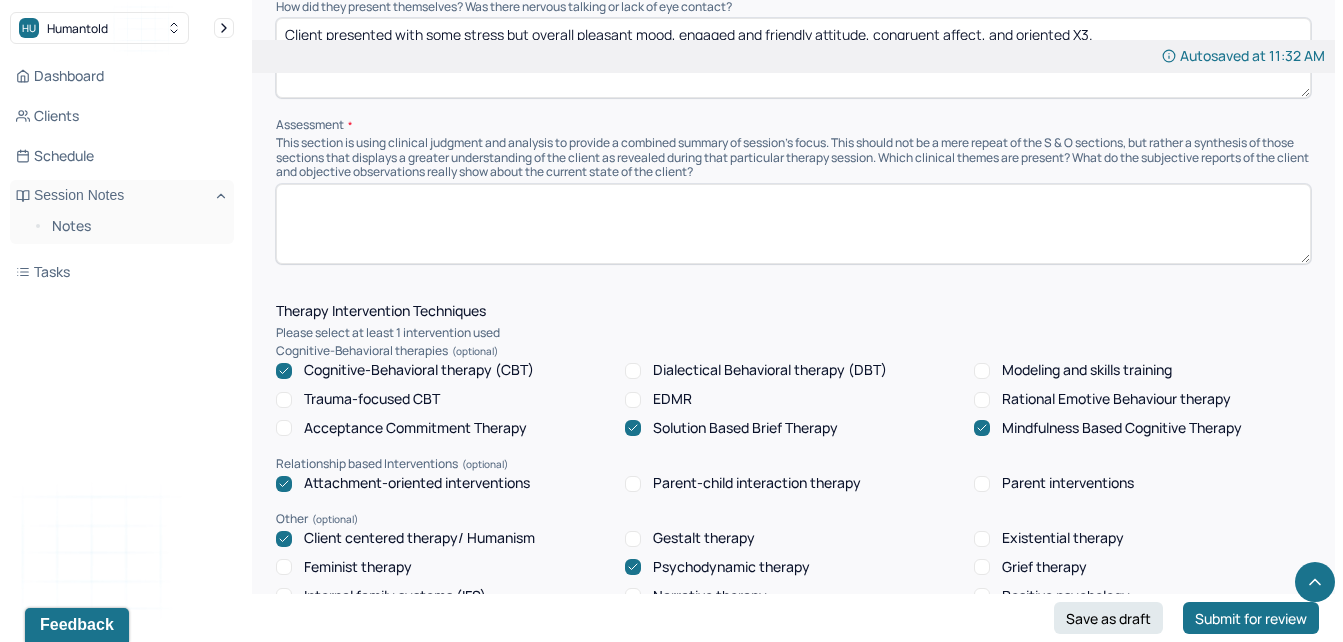 scroll, scrollTop: 1470, scrollLeft: 0, axis: vertical 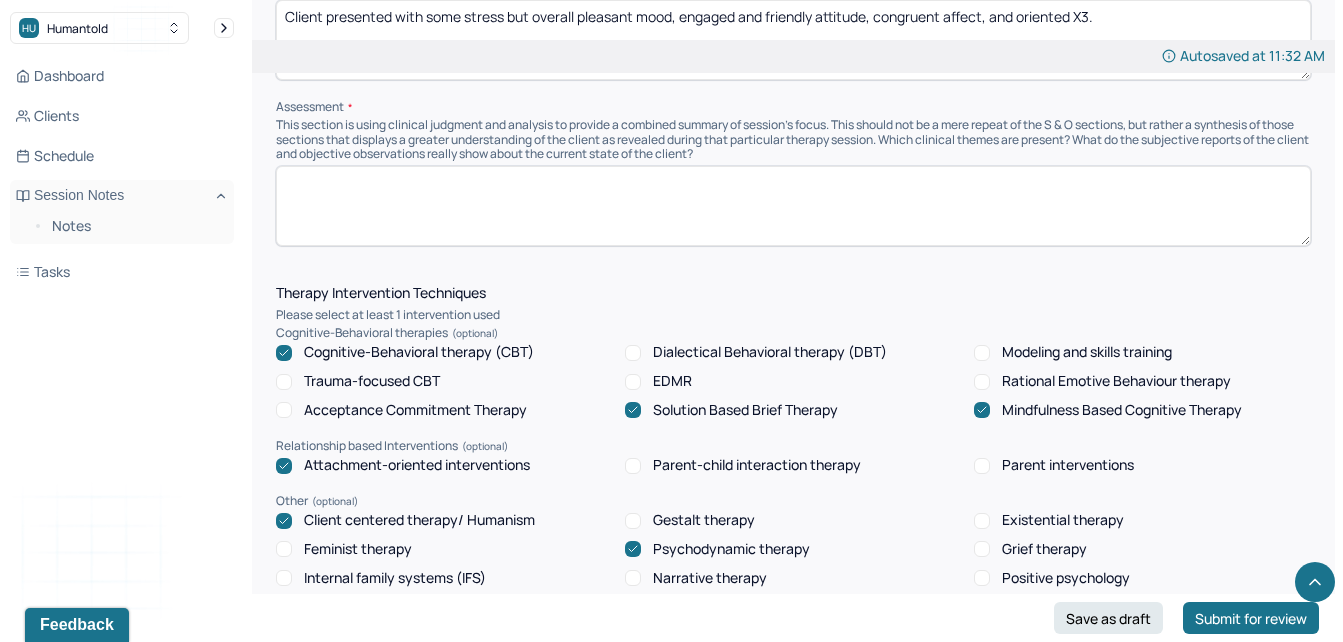 type on "Client presented with some stress but overall pleasant mood, engaged and friendly attitude, congruent affect, and oriented X3." 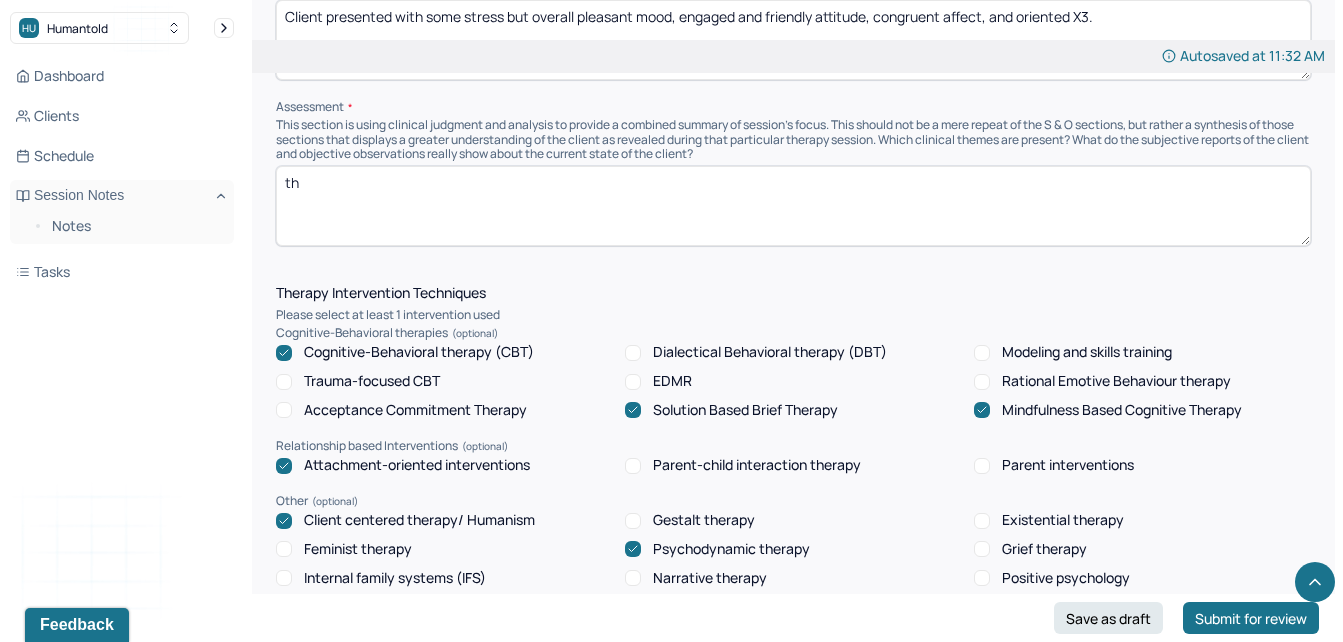 type on "t" 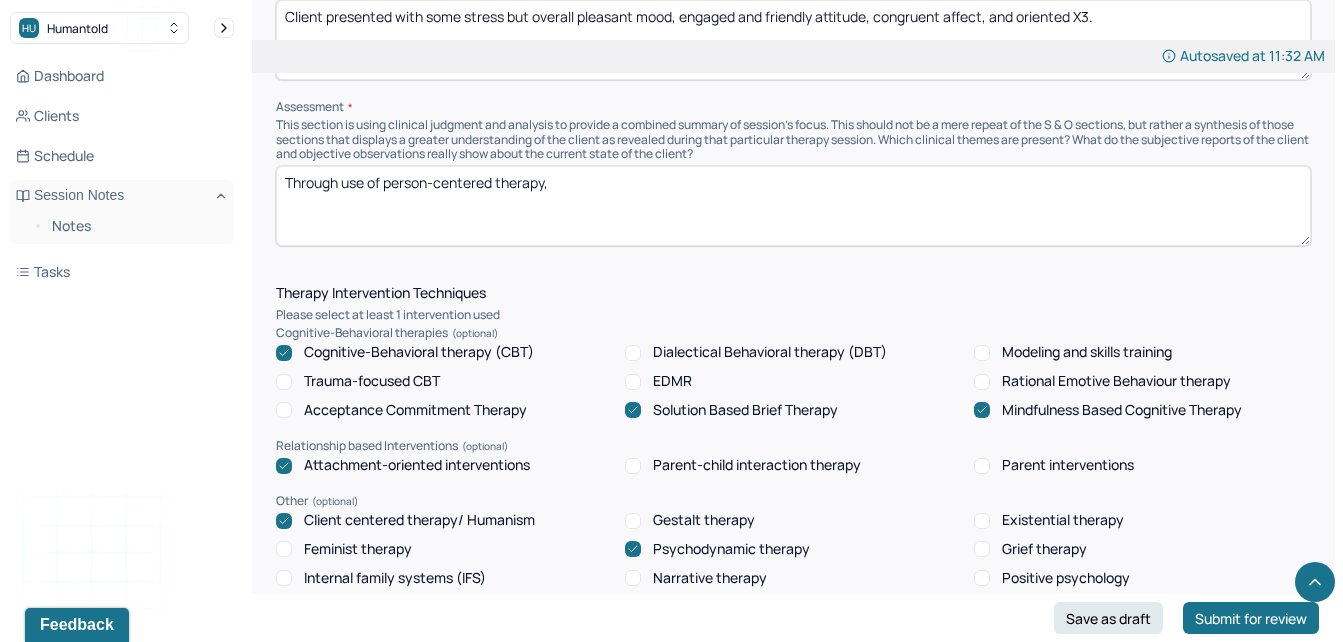 click on "Through use of pesron-centered therapy" at bounding box center [793, 206] 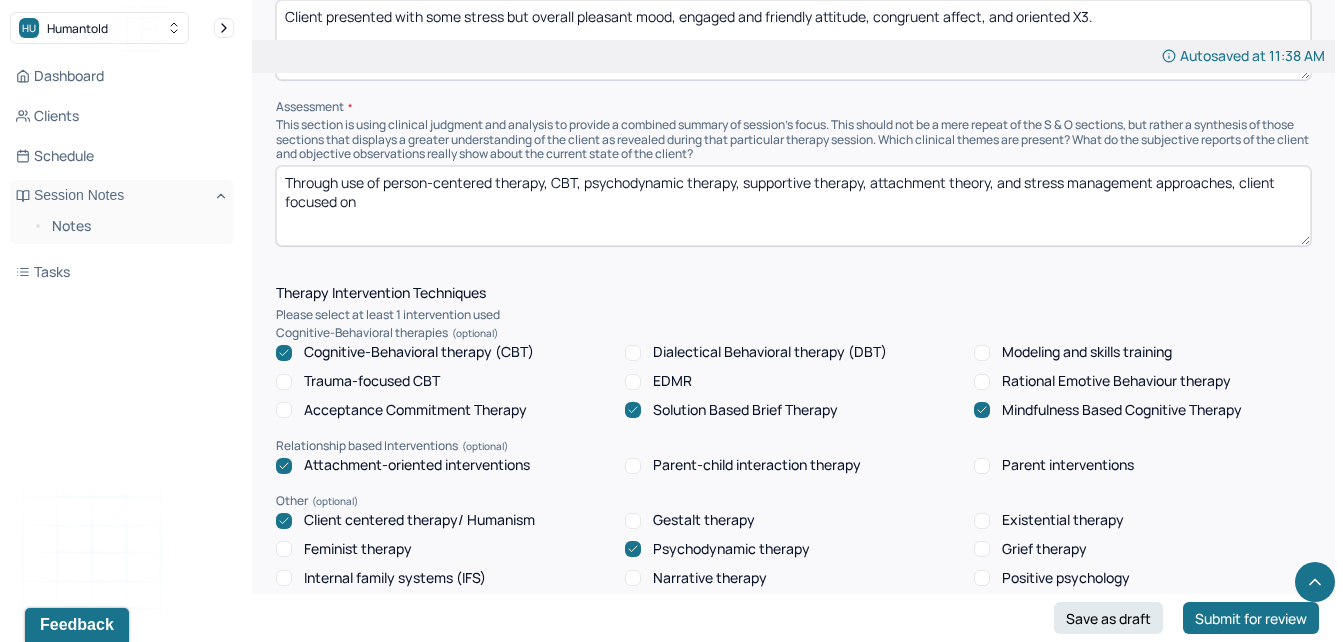click on "Through use of person-centered therapy, CBT, psychodynamic therapy, supportive therapy, attachment theory, and stress management approaches, client focused on" at bounding box center [793, 206] 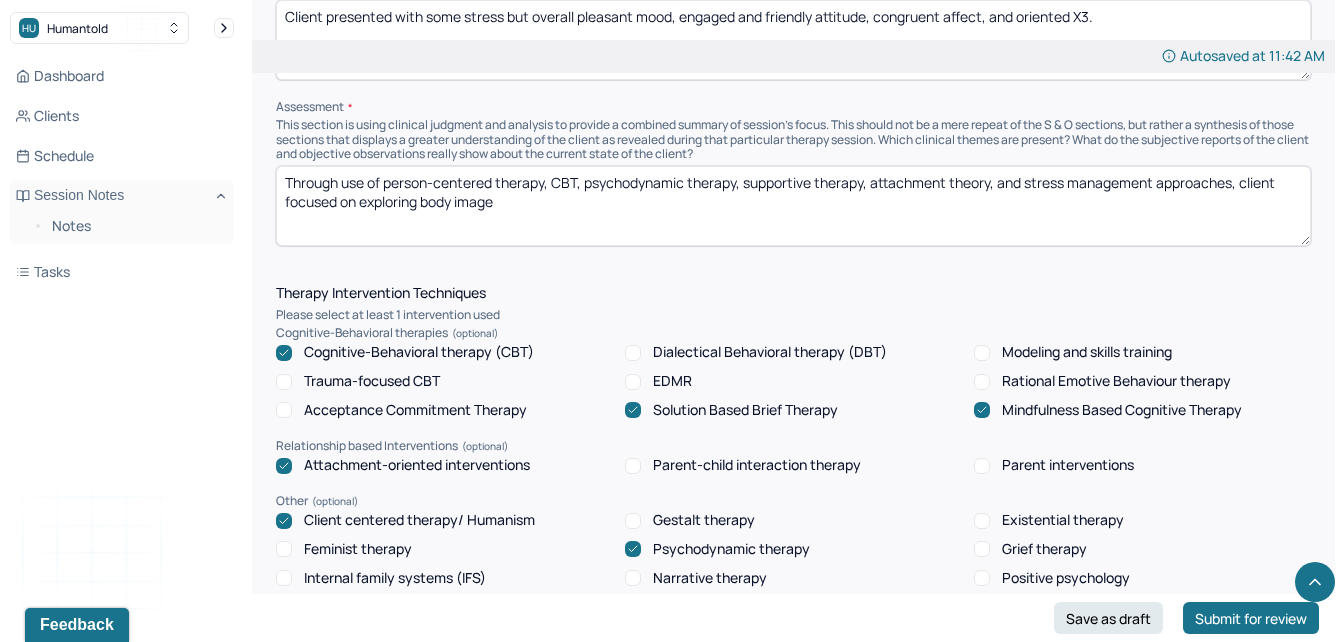 click on "Through use of person-centered therapy, CBT, psychodynamic therapy, supportive therapy, attachment theory, and stress management approaches, client focused on exploring body image" at bounding box center (793, 206) 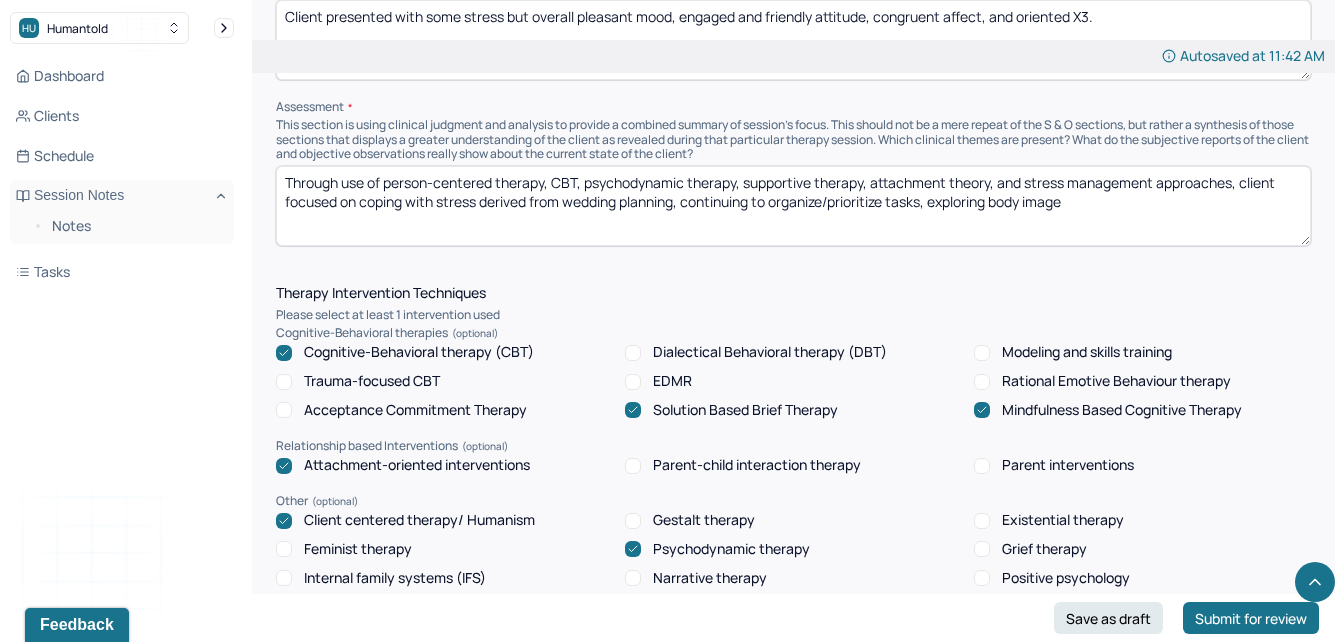 click on "Through use of person-centered therapy, CBT, psychodynamic therapy, supportive therapy, attachment theory, and stress management approaches, client focused on coping with stress derived from wedding planning, continuing to organize/prioritize tasks, exploring body image" at bounding box center (793, 206) 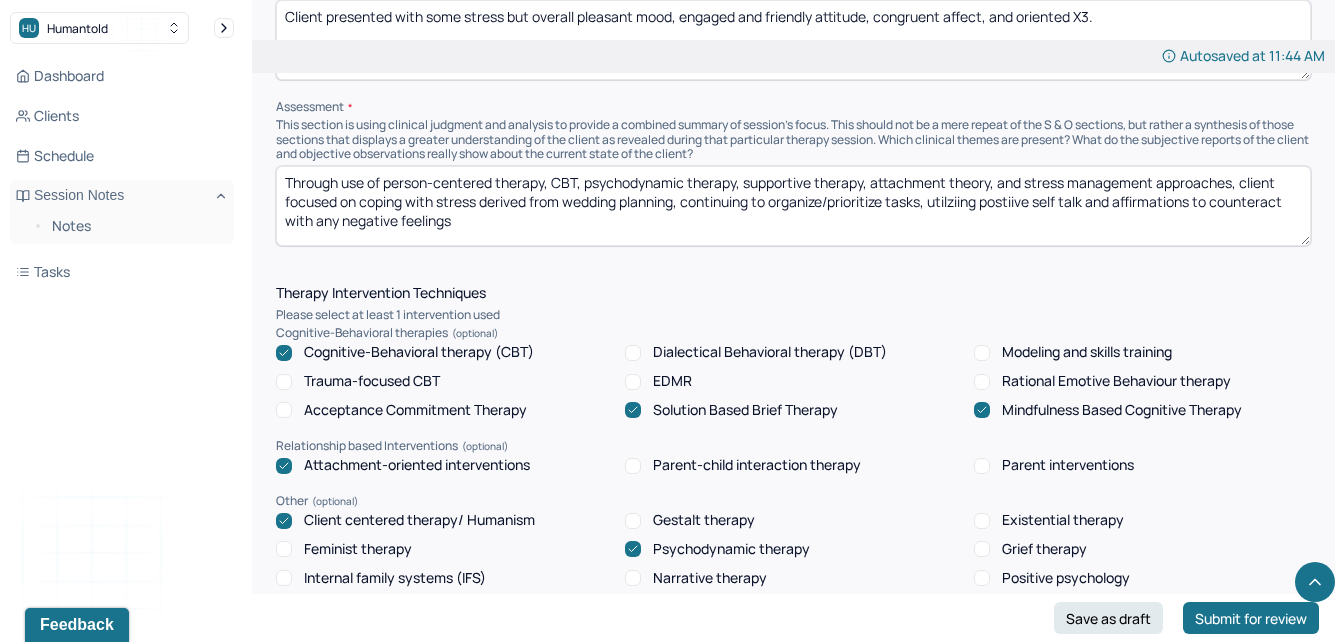 drag, startPoint x: 968, startPoint y: 191, endPoint x: 797, endPoint y: 181, distance: 171.29214 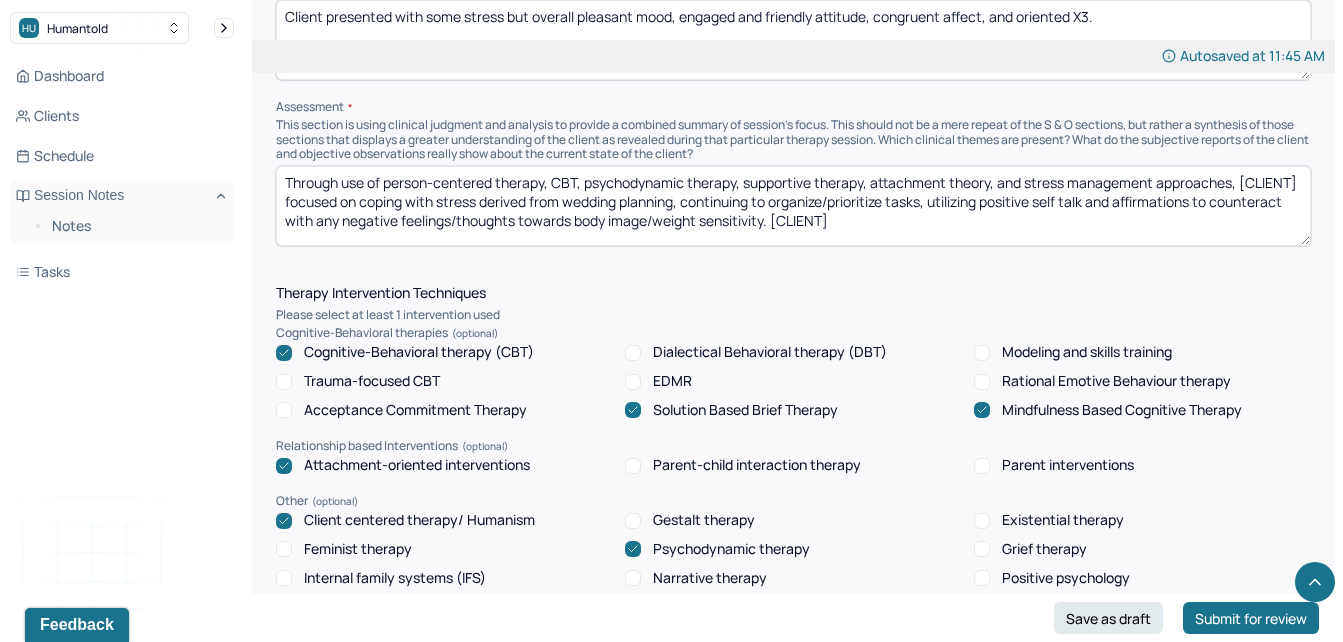 click on "Through use of person-centered therapy, CBT, psychodynamic therapy, supportive therapy, attachment theory, and stress management approaches, [CLIENT] focused on coping with stress derived from wedding planning, continuing to organize/prioritize tasks, utilizing positive self talk and affirmations to counteract with any negative feelings/thoughts towards body image/weight sensitivity. [CLIENT]" at bounding box center [793, 206] 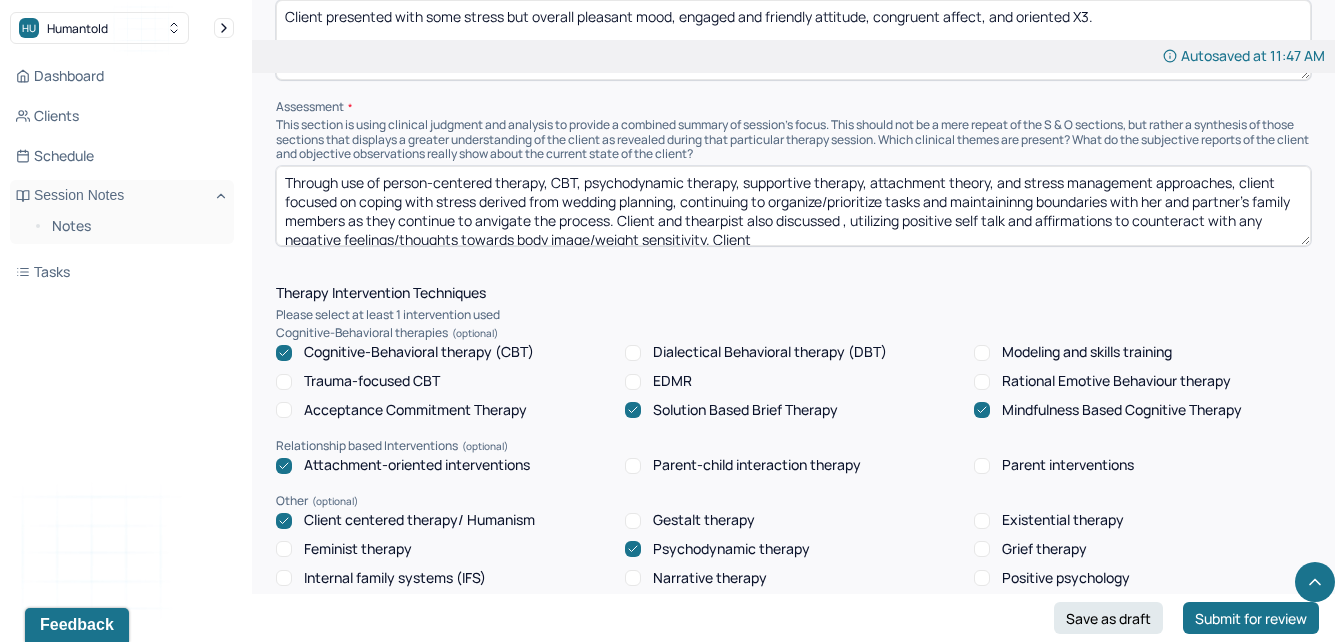click on "Through use of person-centered therapy, CBT, psychodynamic therapy, supportive therapy, attachment theory, and stress management approaches, client focused on coping with stress derived from wedding planning, continuing to organize/prioritize tasks and maintaininng boundaries with her and partner's family members as they continue to anvigate the process. Client and thearpist also discussed , utilizing positive self talk and affirmations to counteract with any negative feelings/thoughts towards body image/weight sensitivity. Client" at bounding box center (793, 206) 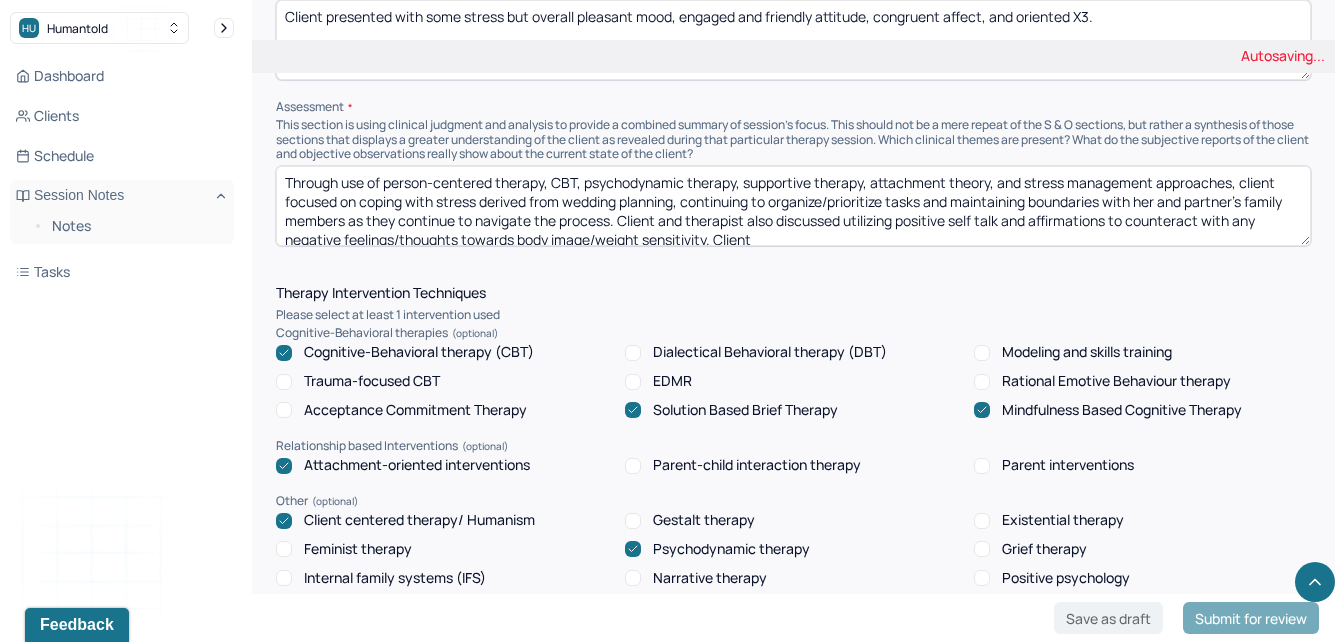 click on "Through use of person-centered therapy, CBT, psychodynamic therapy, supportive therapy, attachment theory, and stress management approaches, client focused on coping with stress derived from wedding planning, continuing to organize/prioritize tasks and maintaining boundaries with her and partner's family members as they continue to navigate the process. Client and thearpist also discussed utilizing positive self talk and affirmations to counteract with any negative feelings/thoughts towards body image/weight sensitivity. Client" at bounding box center (793, 206) 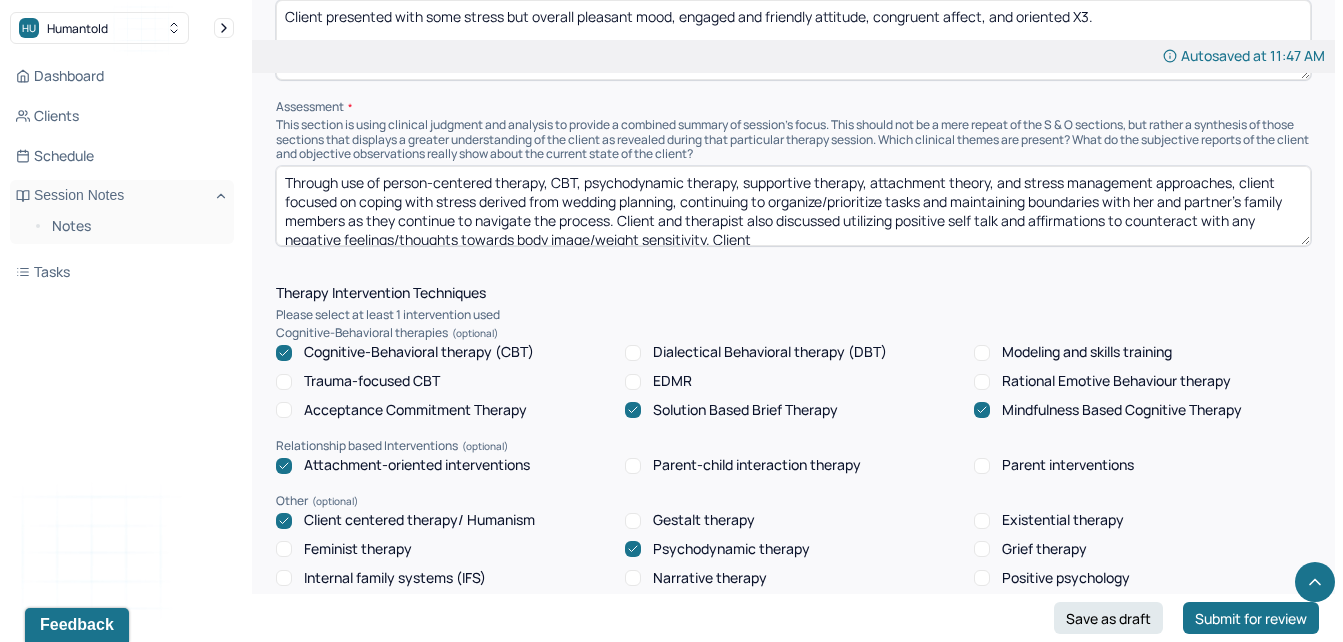 scroll, scrollTop: 4, scrollLeft: 0, axis: vertical 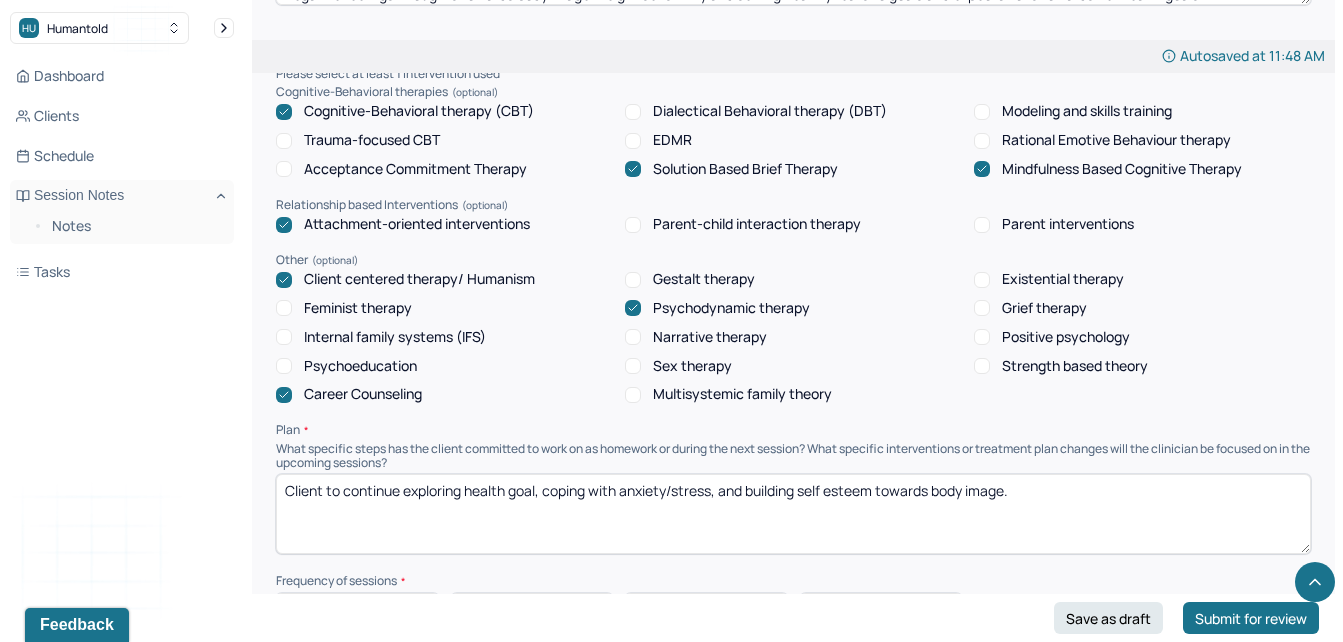 type on "Through use of person-centered therapy, CBT, psychodynamic therapy, supportive therapy, attachment theory, and stress management approaches, client focused on coping with stress derived from wedding planning, continuing to organize/prioritize tasks and maintaining boundaries with her and partner's family members as they continue to navigate the process. Client and therapist also discussed utilizing positive self talk and affirmations to counteract with any negative feelings/thoughts towards body image/weight sensitivity and setting healthy realistic goals and expectations towards her health goals." 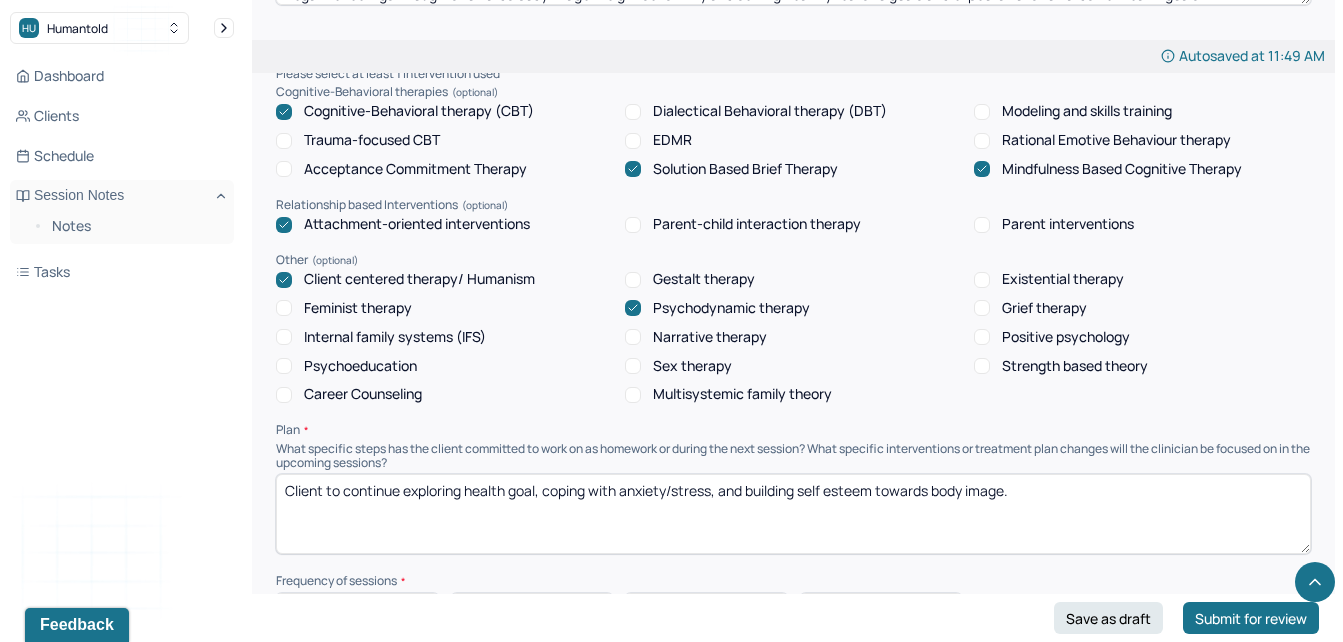 scroll, scrollTop: 1150, scrollLeft: 0, axis: vertical 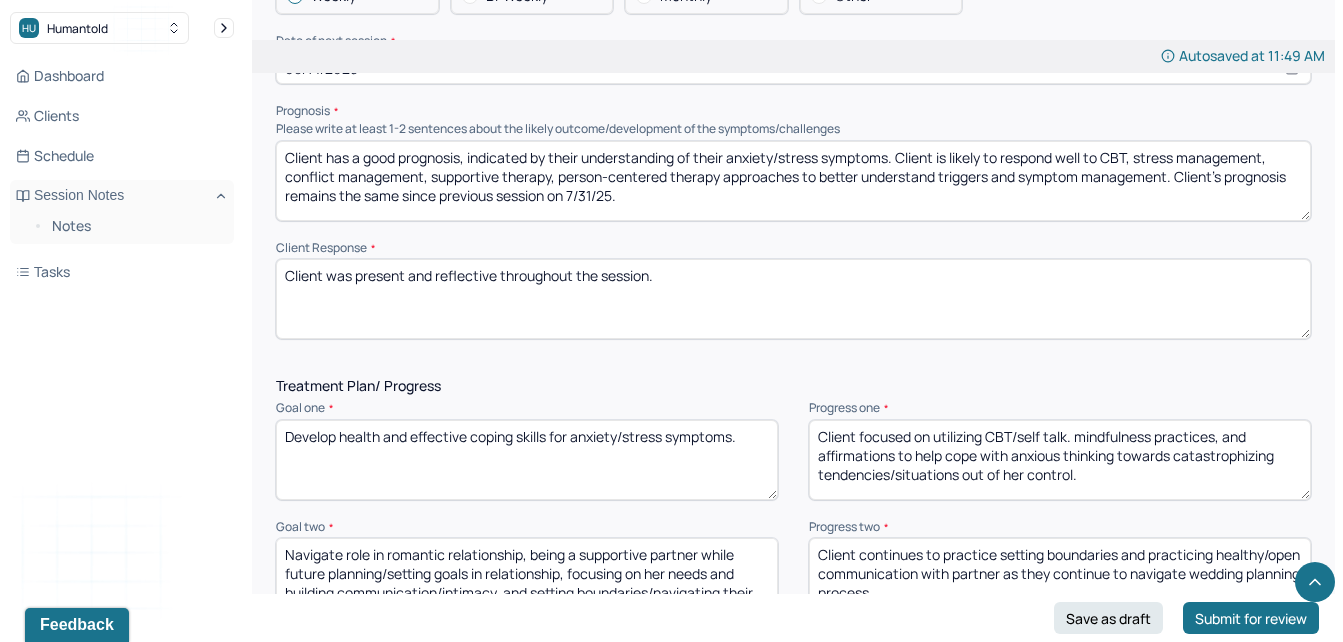 drag, startPoint x: 496, startPoint y: 275, endPoint x: 349, endPoint y: 280, distance: 147.085 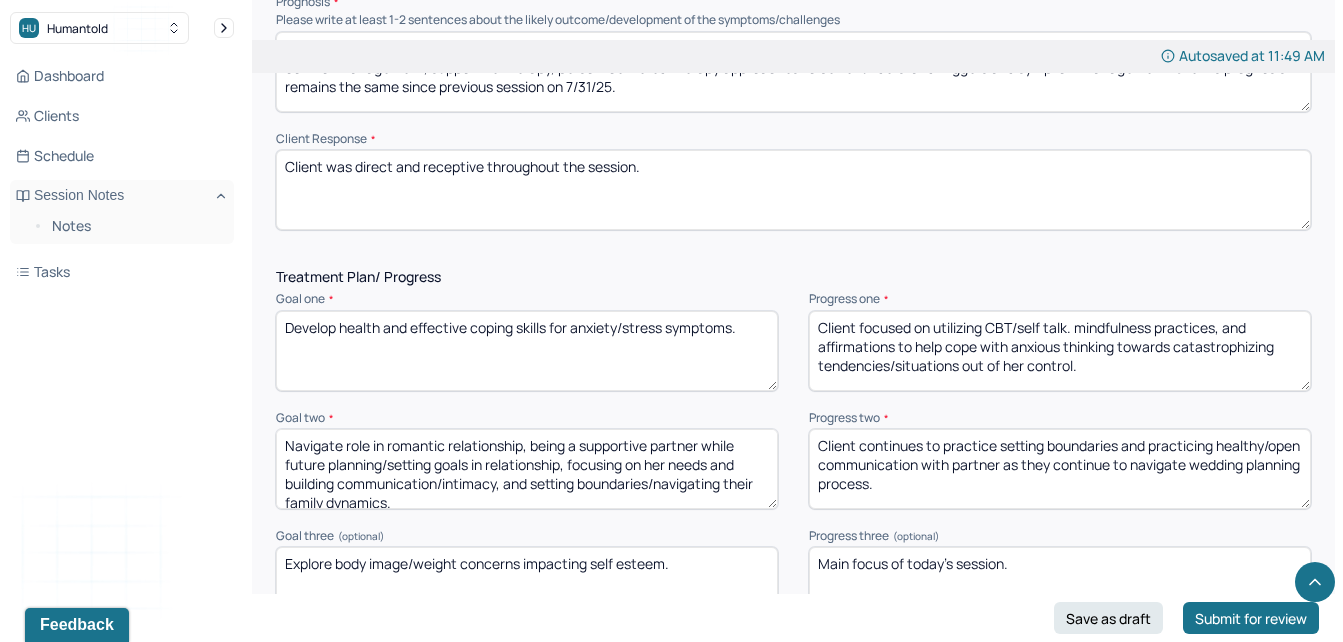 scroll, scrollTop: 2524, scrollLeft: 0, axis: vertical 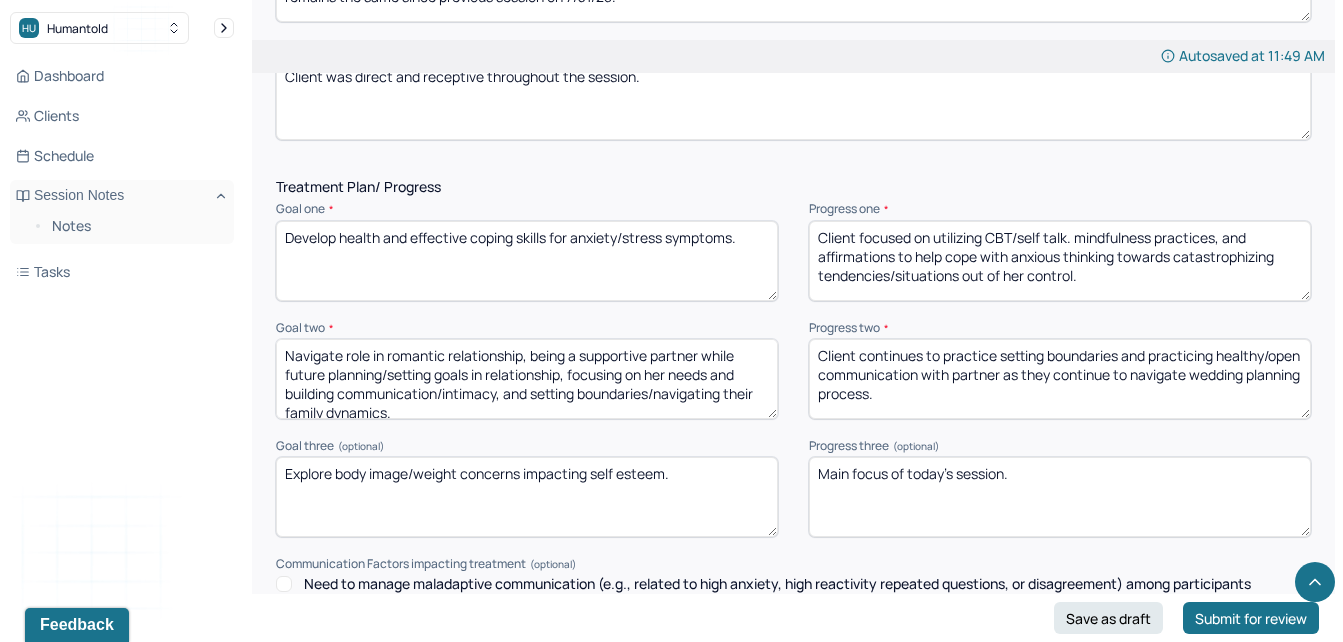 type on "Client was direct and receptive throughout the session." 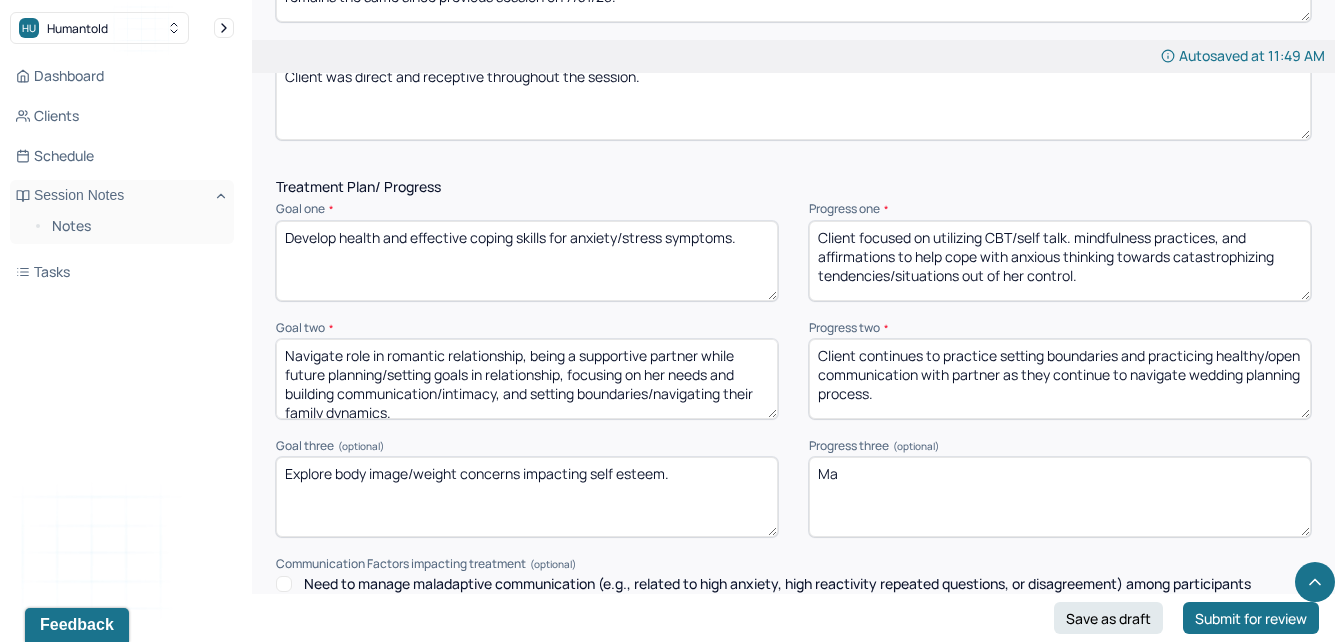 type on "M" 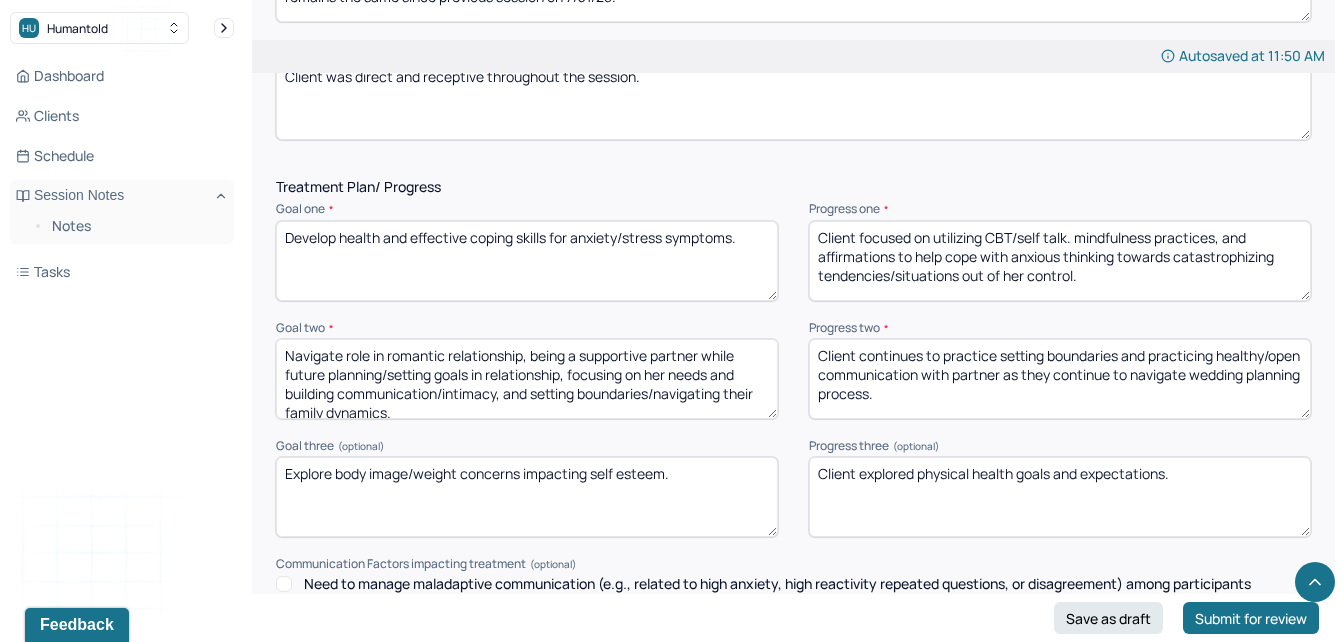 scroll, scrollTop: 2953, scrollLeft: 0, axis: vertical 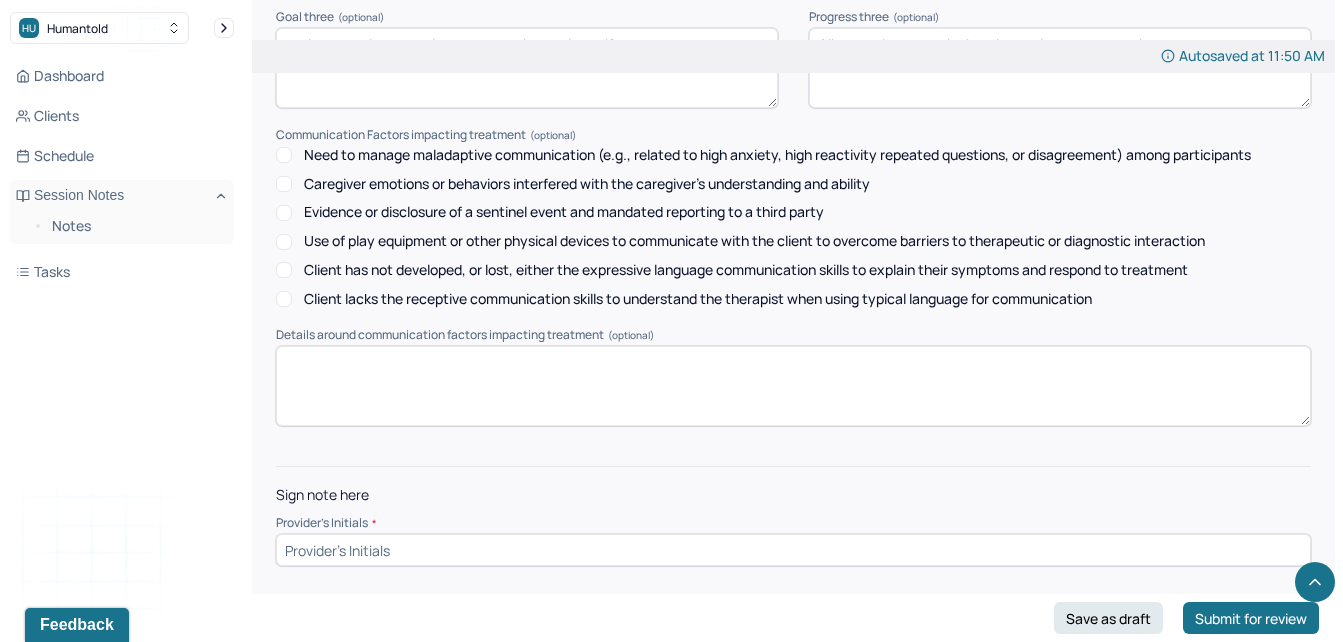 type on "Client explored physical health goals and expectations." 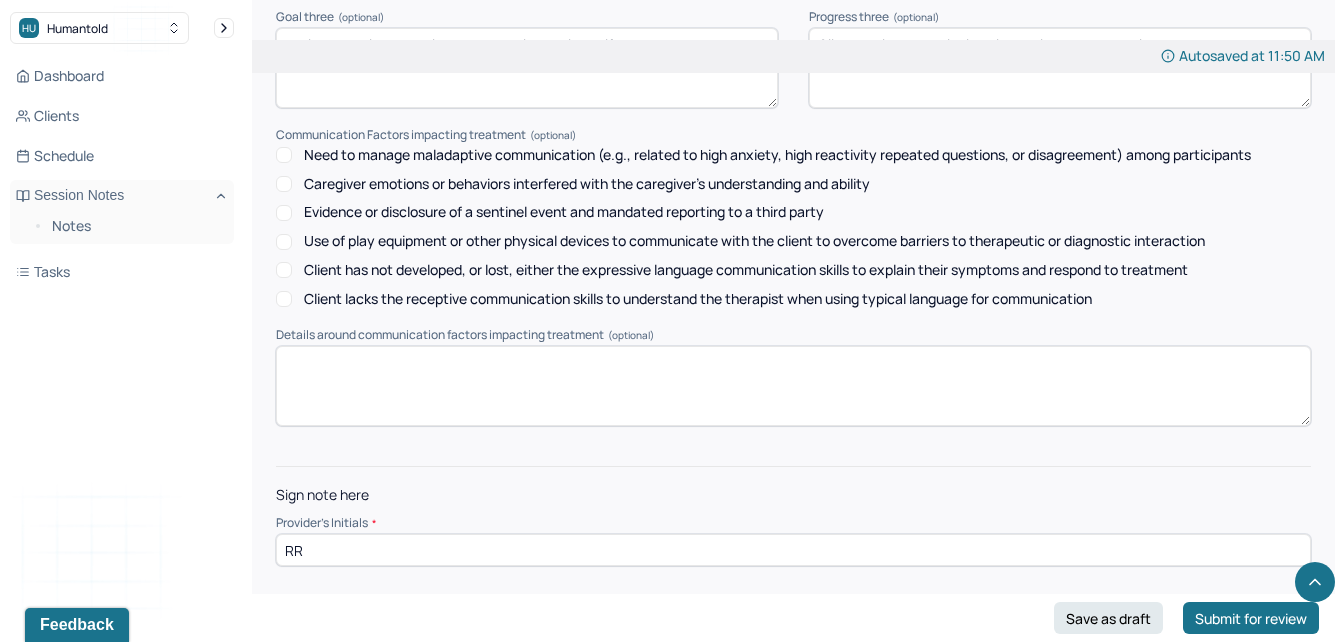 scroll, scrollTop: 2778, scrollLeft: 0, axis: vertical 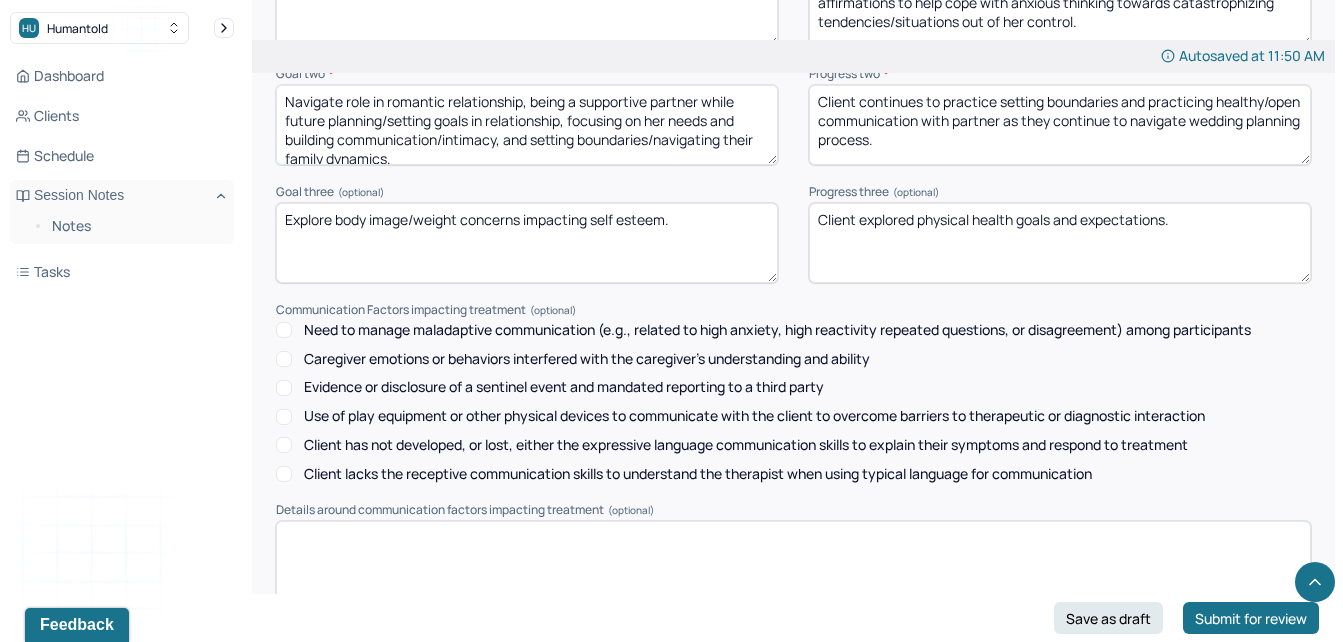 type on "RR" 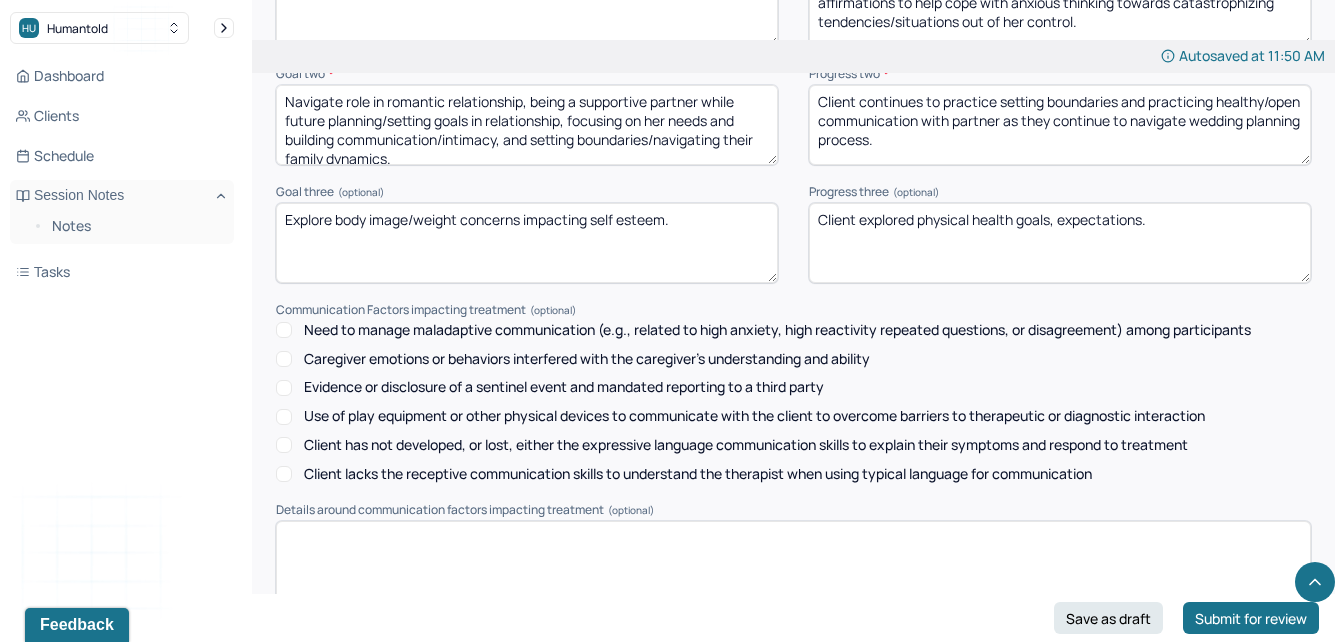 click on "Client explored physical health goals, expectations." at bounding box center (1060, 243) 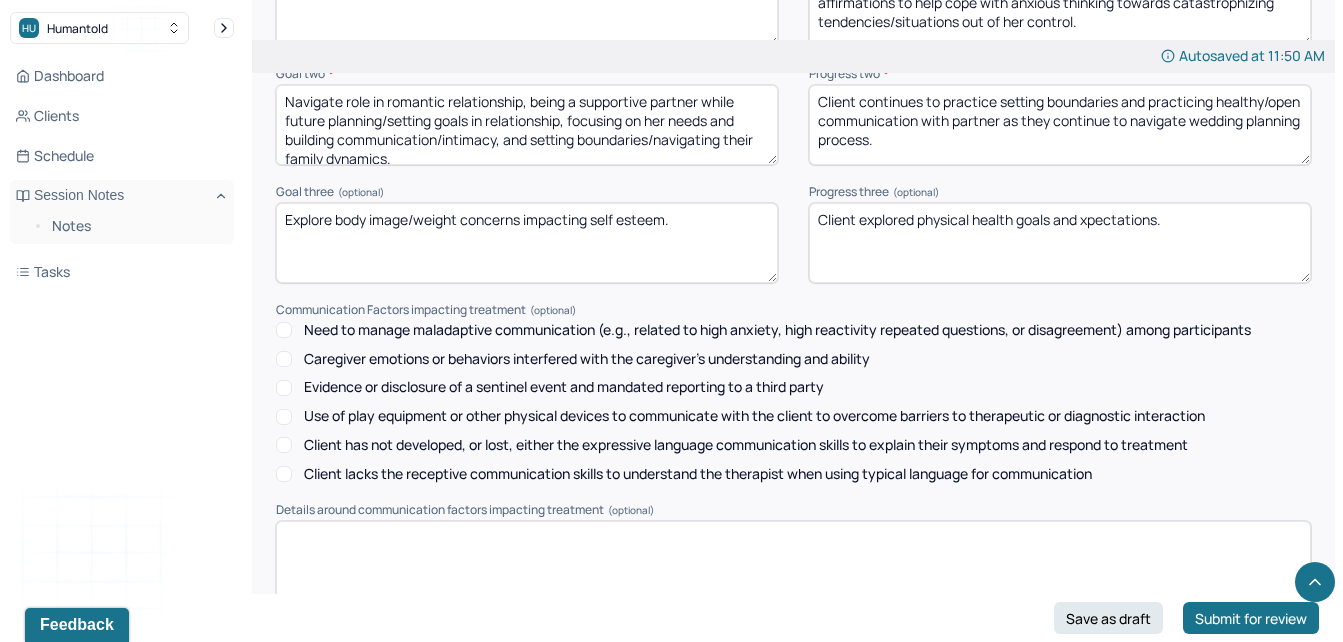 type on "Client explored physical health goals and expectations." 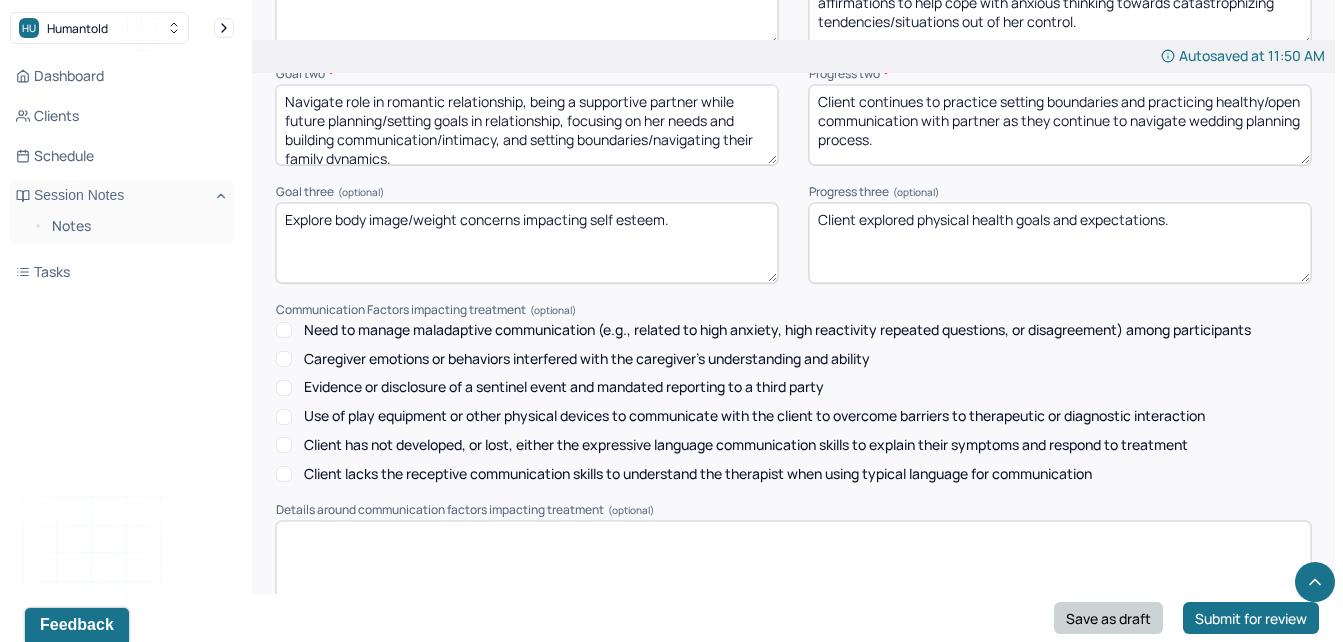 click on "Save as draft" at bounding box center [1108, 618] 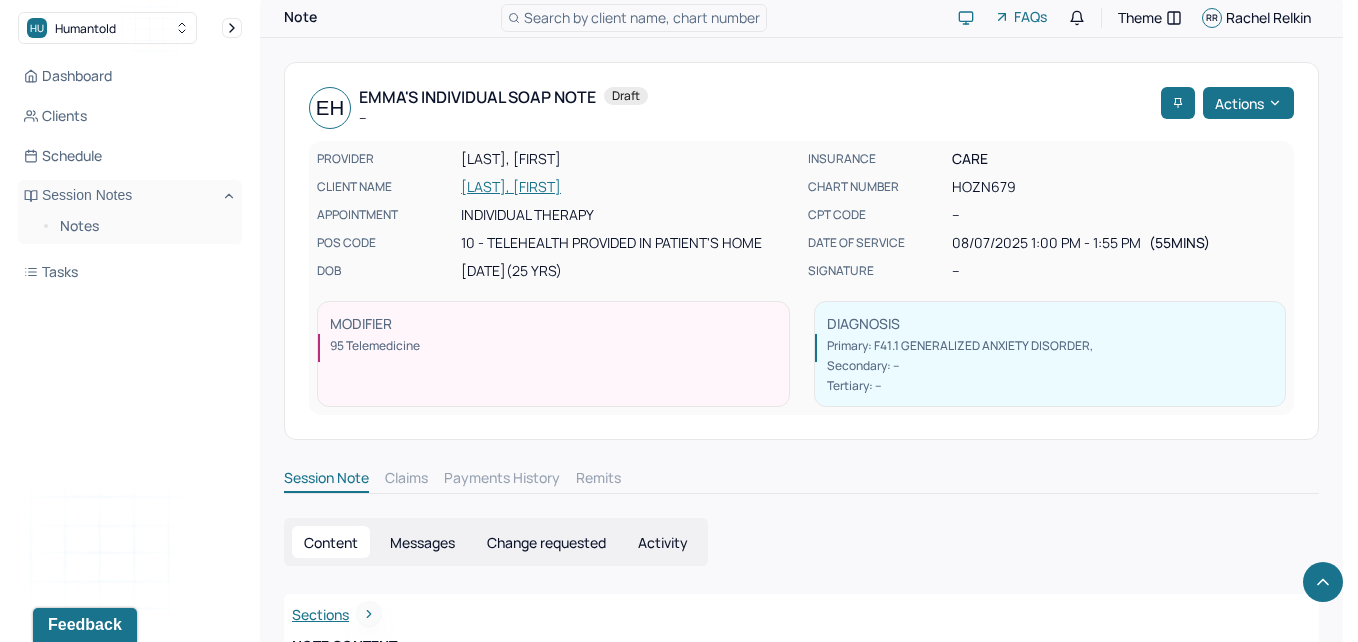 scroll, scrollTop: 0, scrollLeft: 0, axis: both 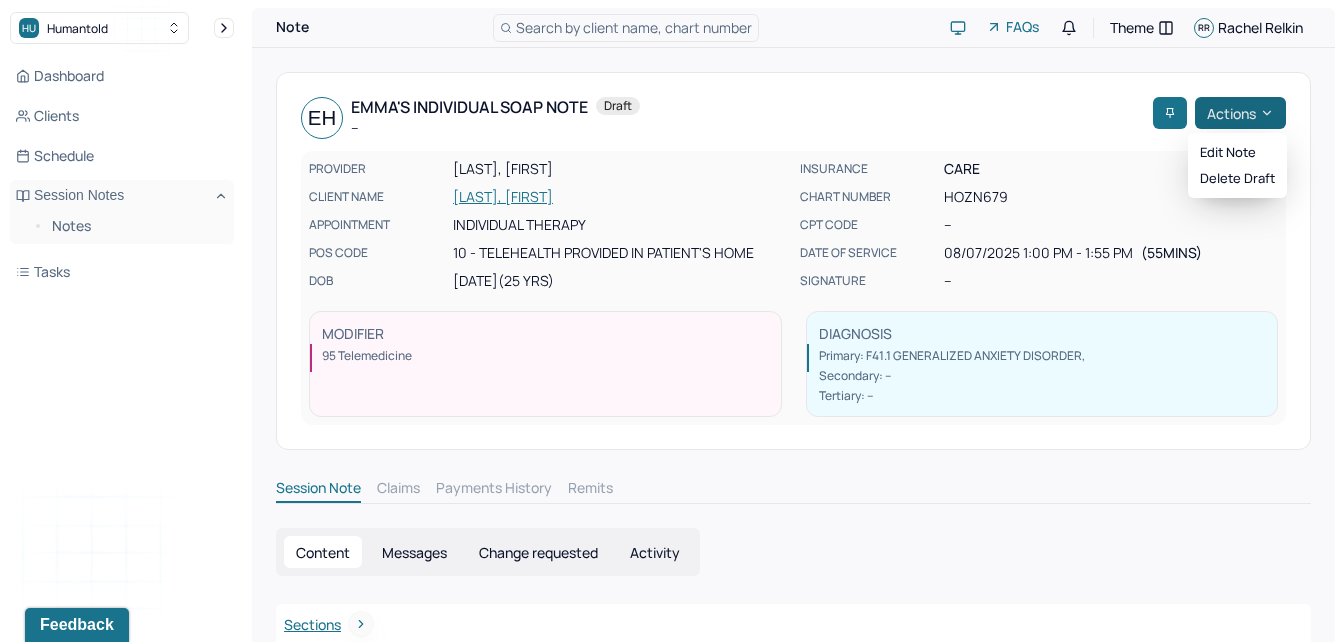 click on "Actions" at bounding box center [1240, 113] 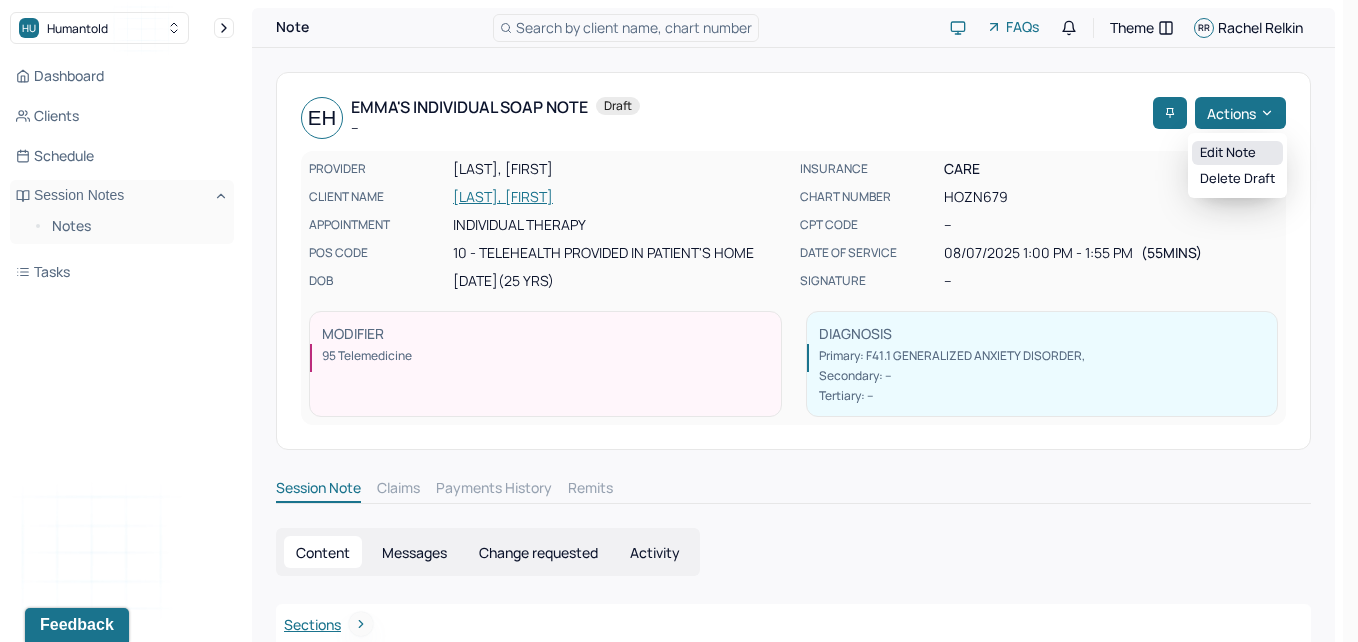 click on "Edit note" at bounding box center (1237, 153) 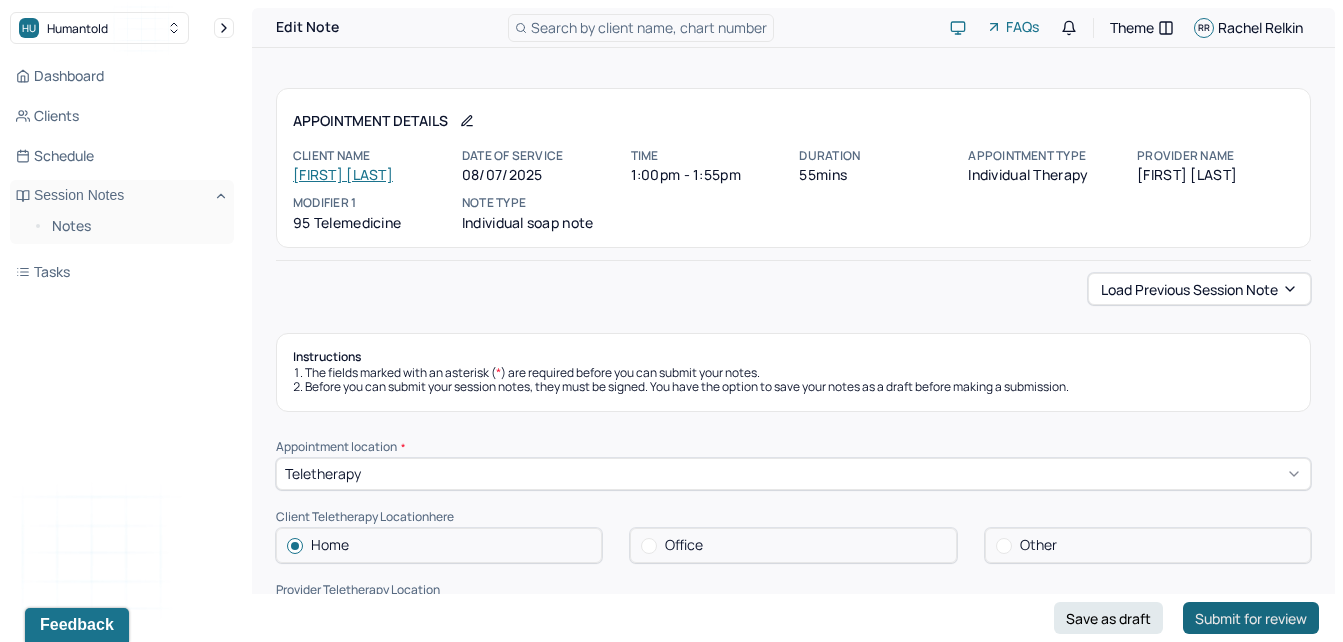 click on "Submit for review" at bounding box center [1251, 618] 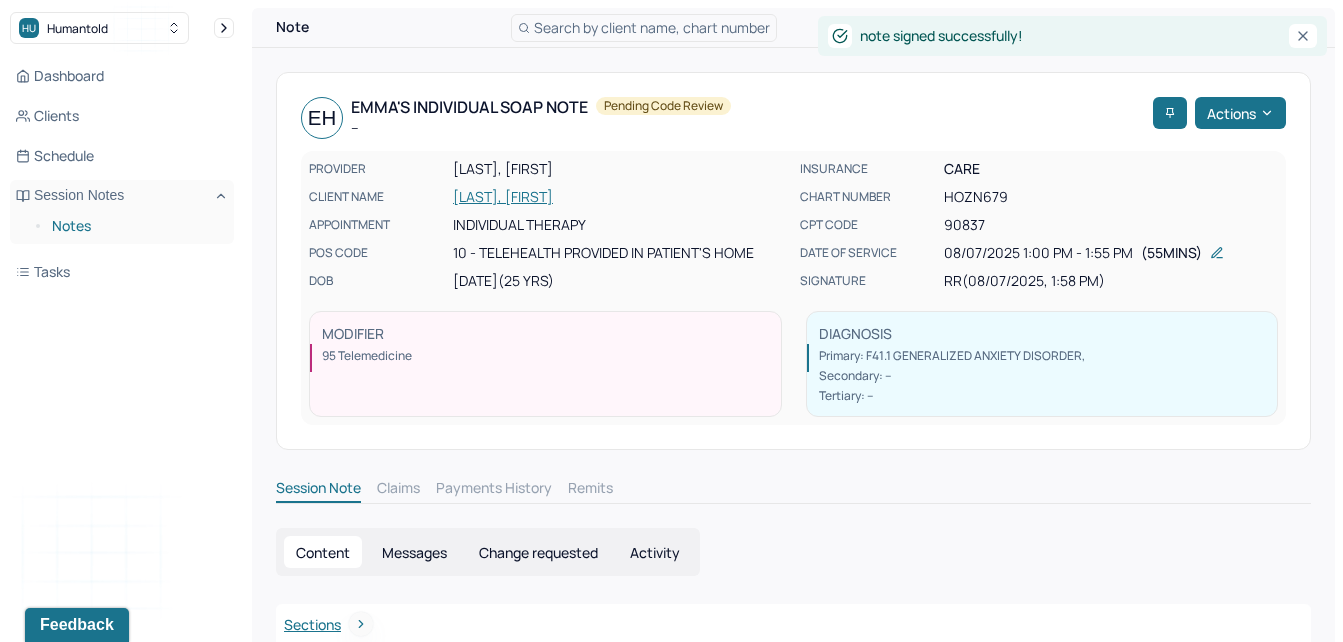 click on "Notes" at bounding box center [135, 226] 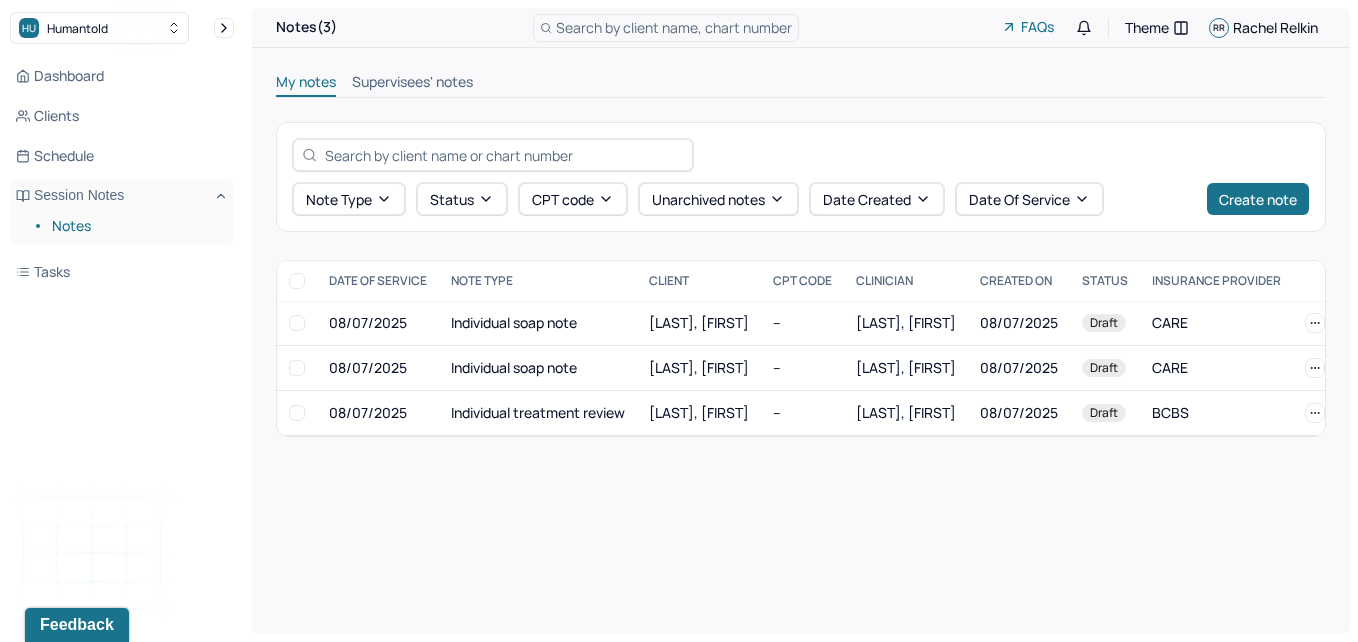 drag, startPoint x: 378, startPoint y: 95, endPoint x: 366, endPoint y: 85, distance: 15.6205 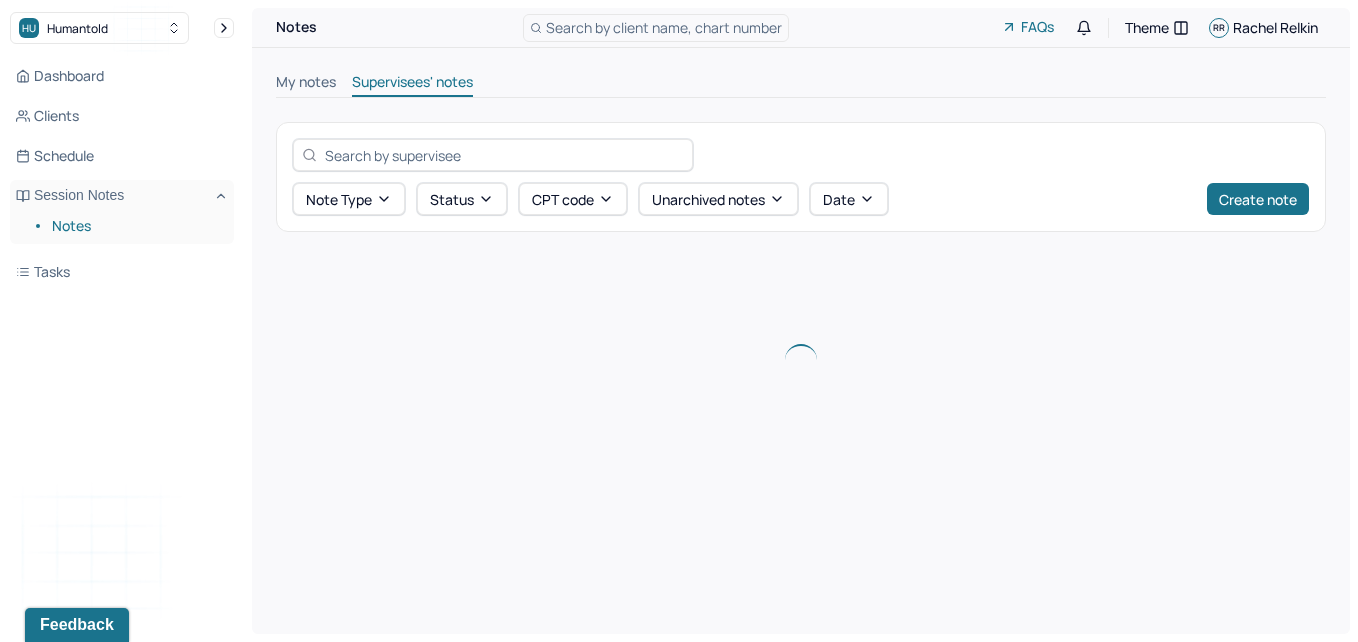 click on "Supervisees' notes" at bounding box center (412, 84) 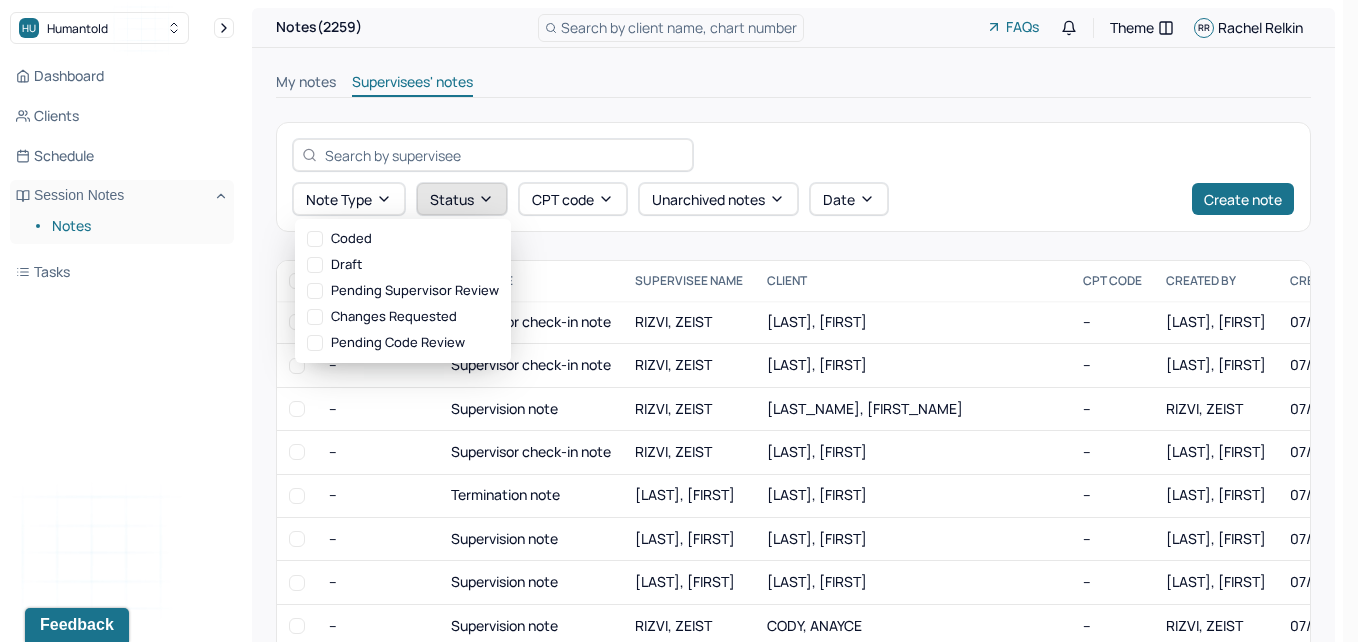 click on "Status" at bounding box center (462, 199) 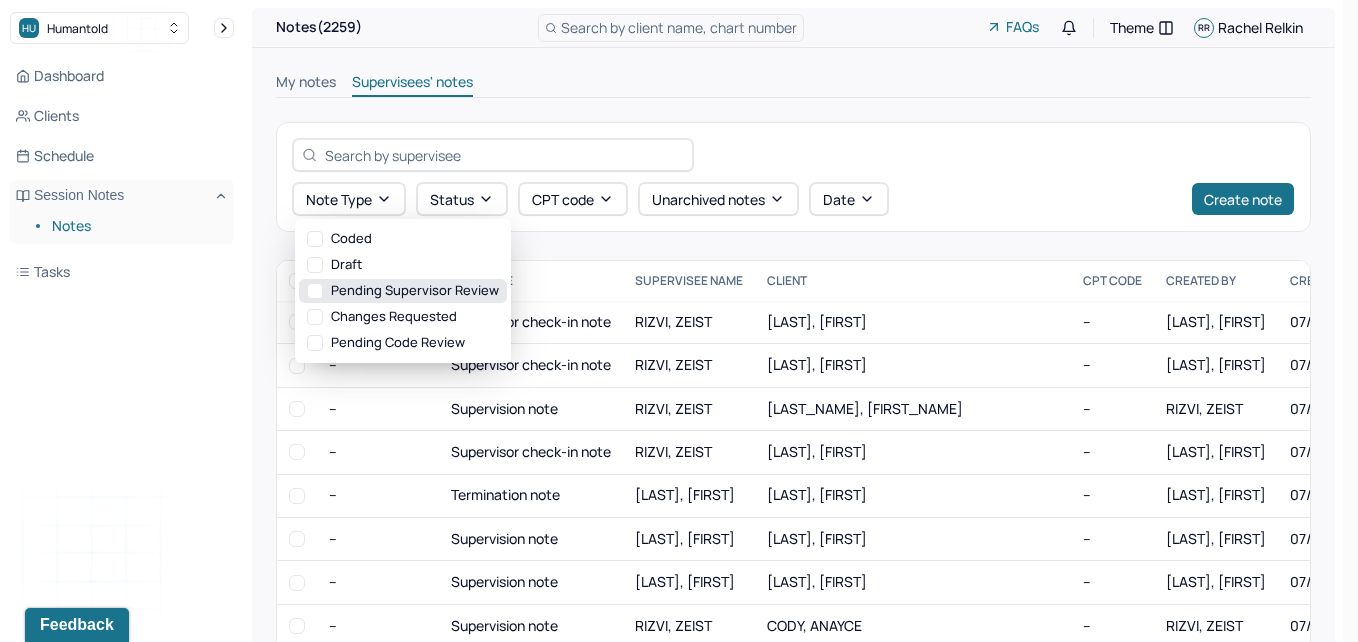 click on "Pending supervisor review" at bounding box center (403, 291) 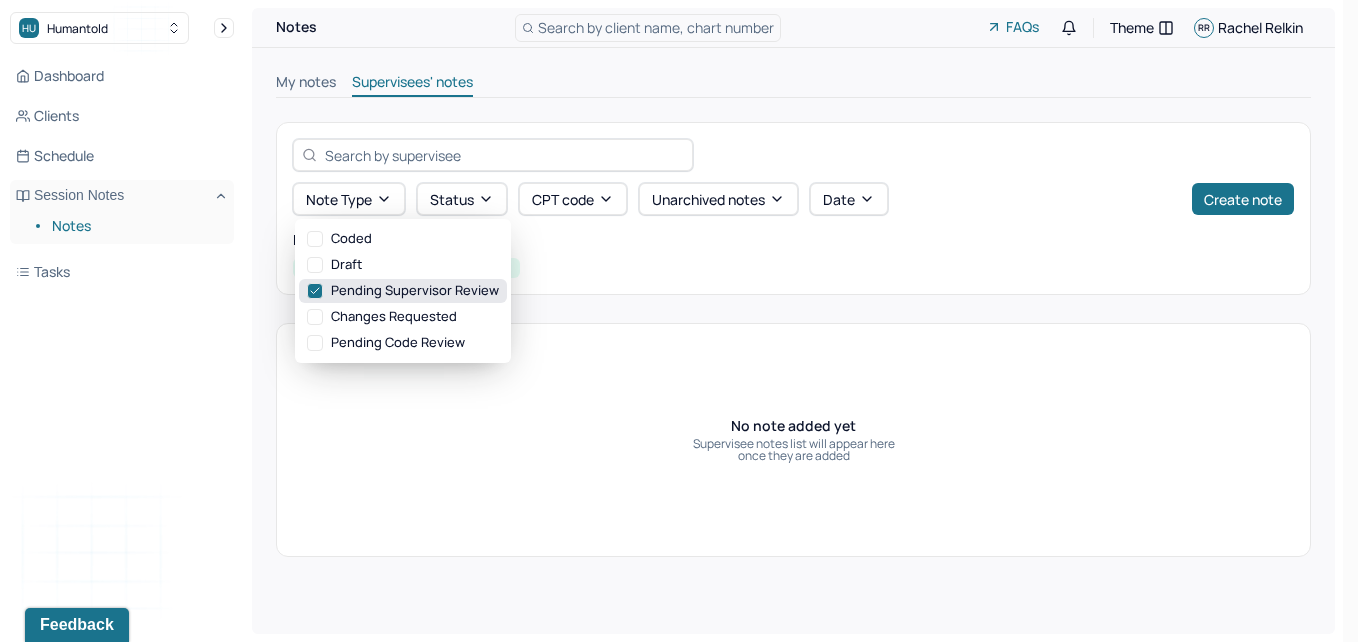 click on "Pending supervisor review" at bounding box center (403, 291) 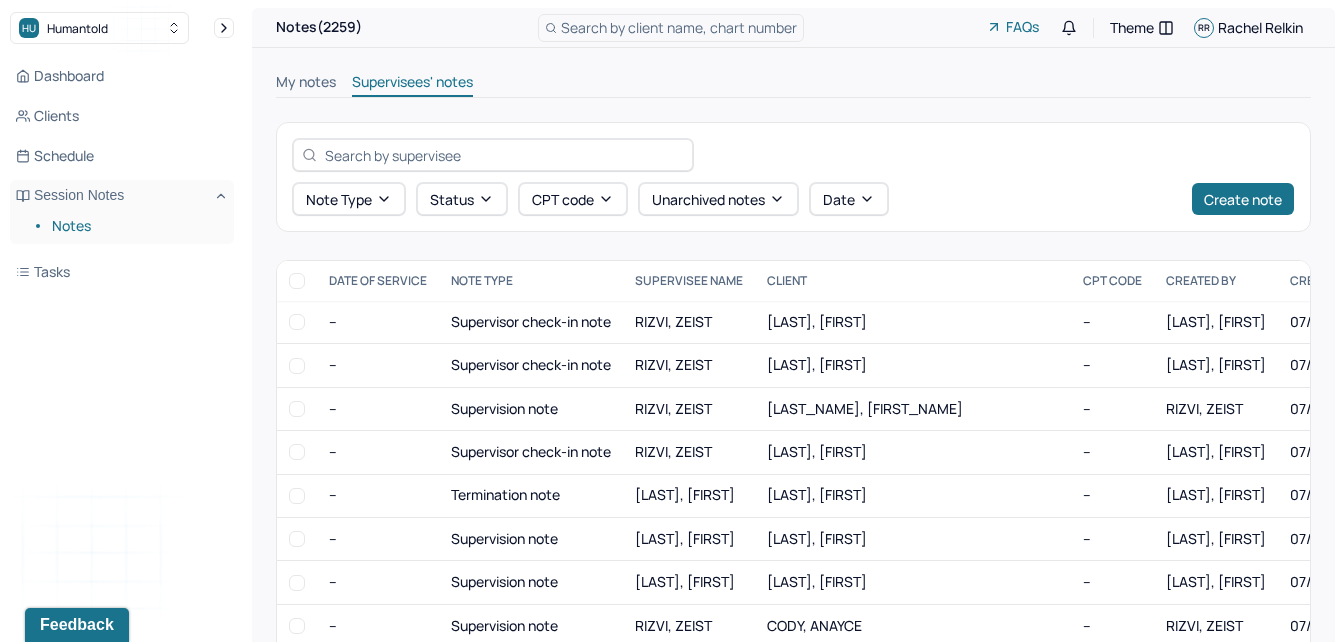 click on "My notes" at bounding box center [306, 84] 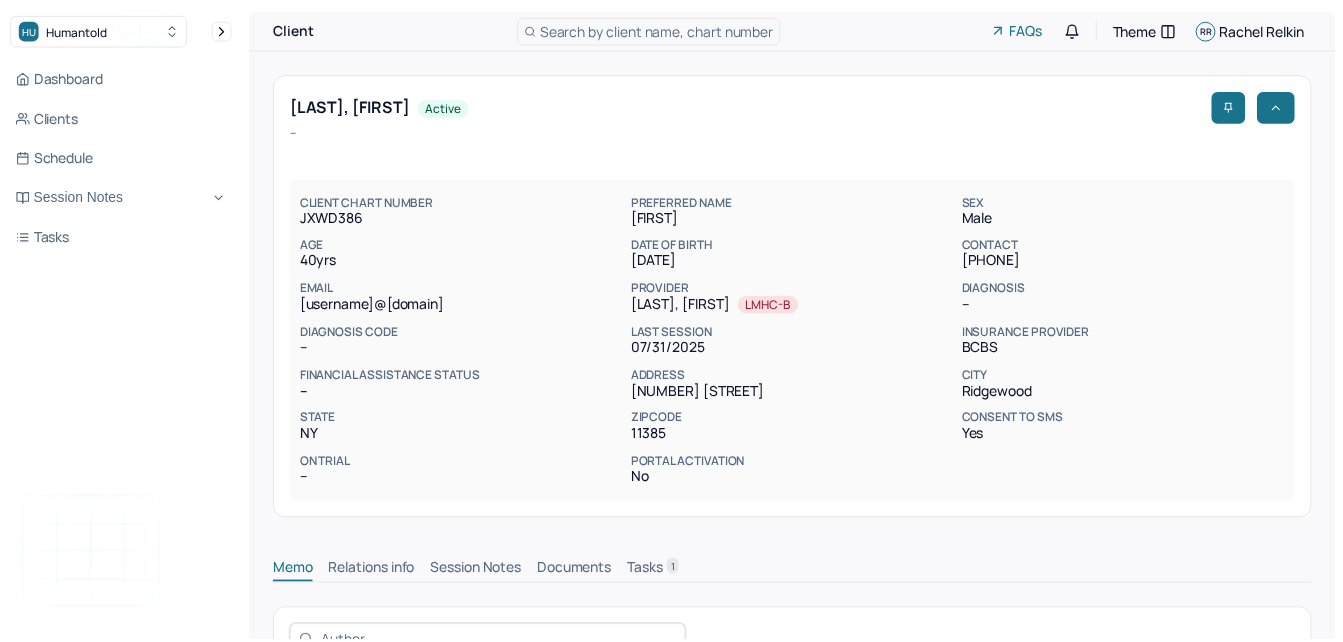 scroll, scrollTop: 0, scrollLeft: 0, axis: both 